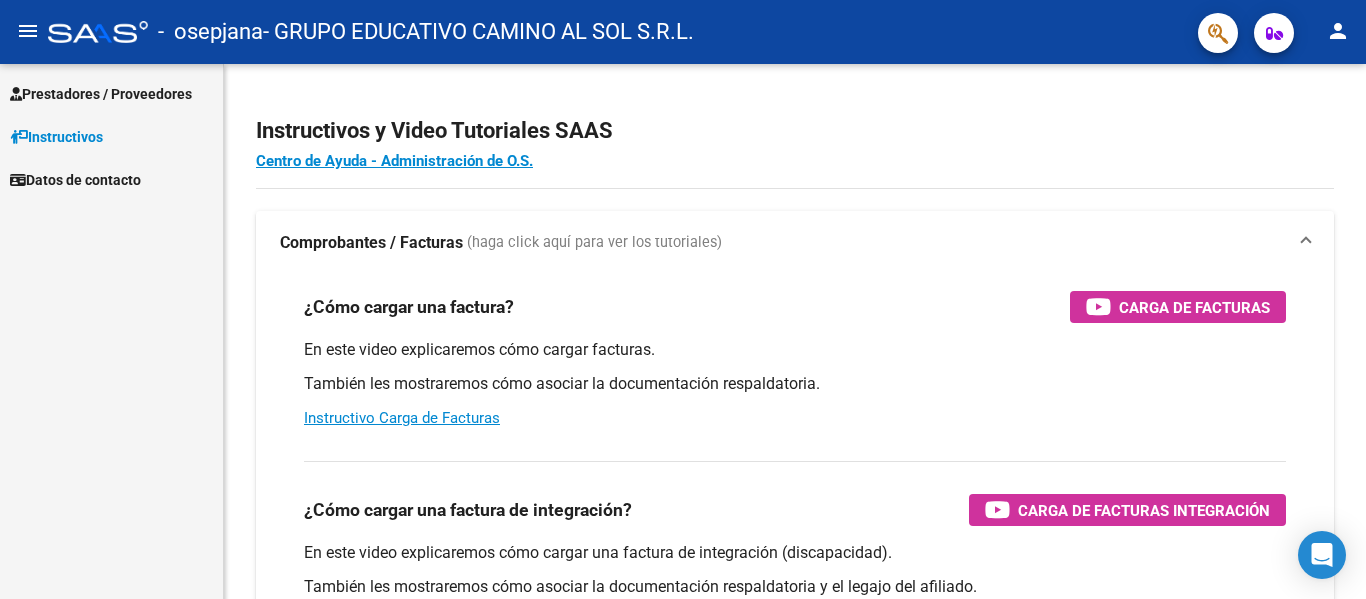scroll, scrollTop: 0, scrollLeft: 0, axis: both 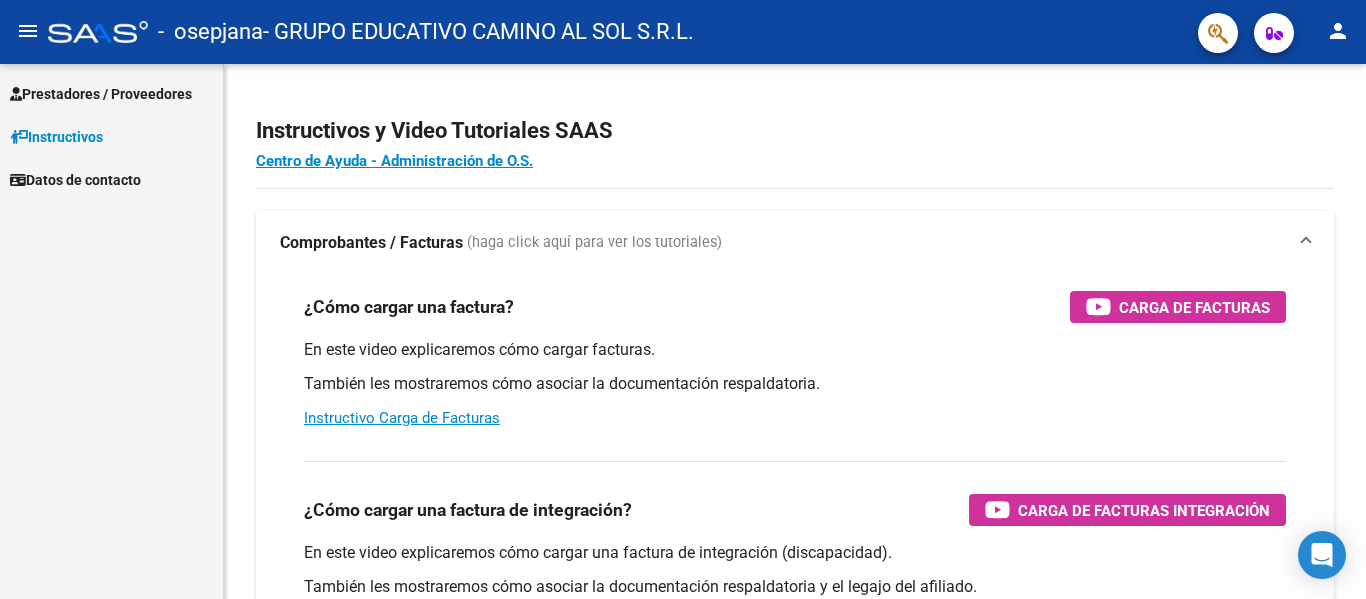 click on "Prestadores / Proveedores" at bounding box center [101, 94] 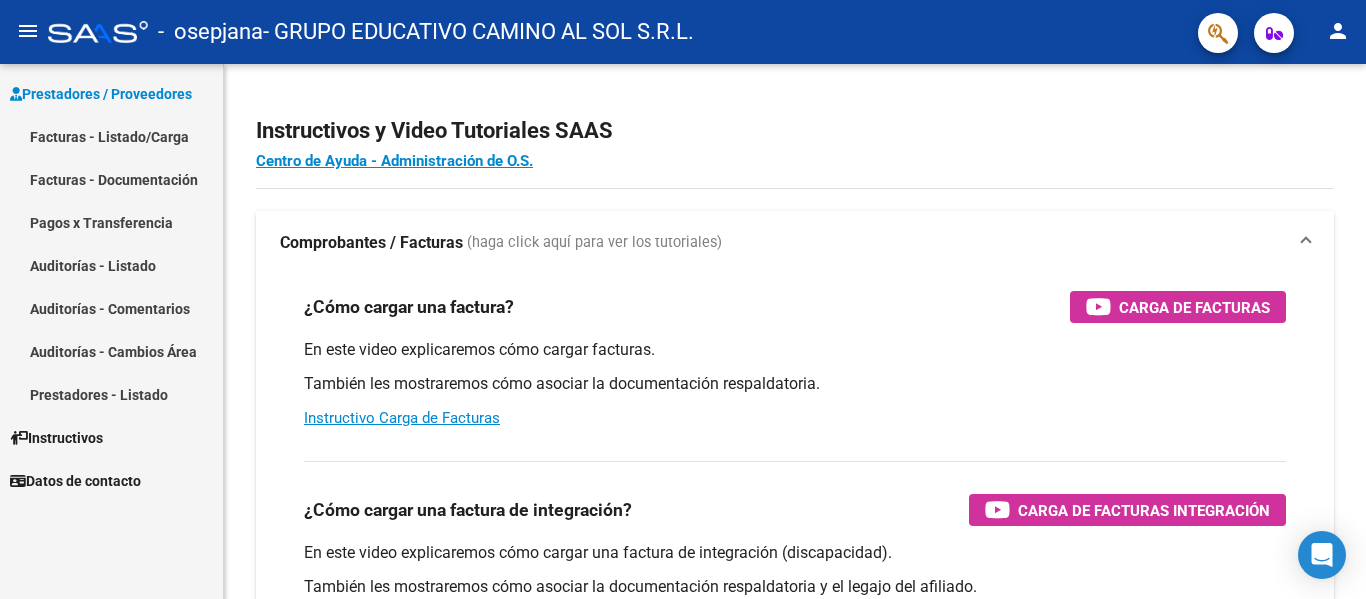 click on "Facturas - Listado/Carga" at bounding box center [111, 136] 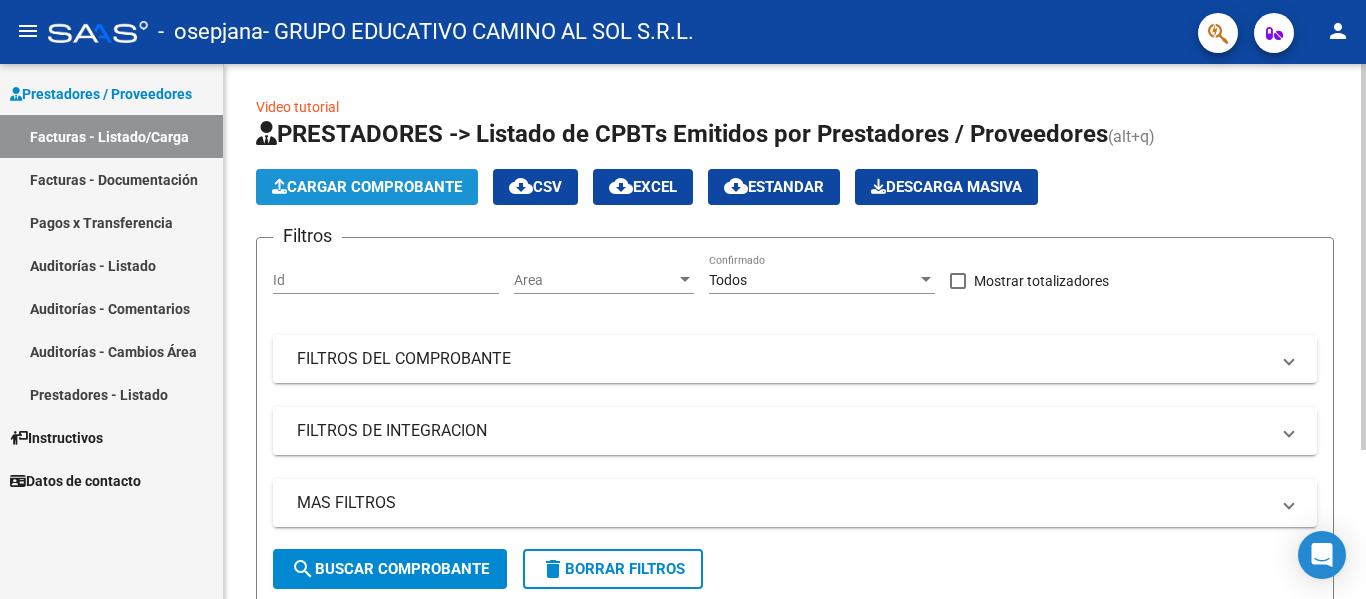 click on "Cargar Comprobante" 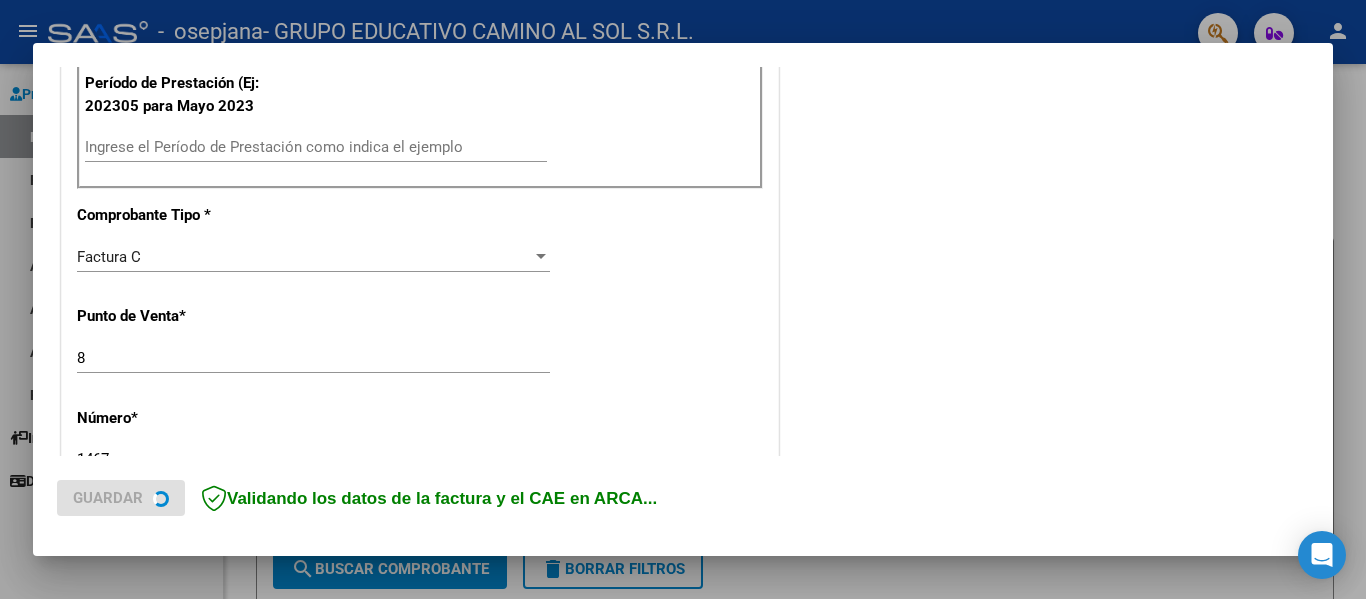 scroll, scrollTop: 600, scrollLeft: 0, axis: vertical 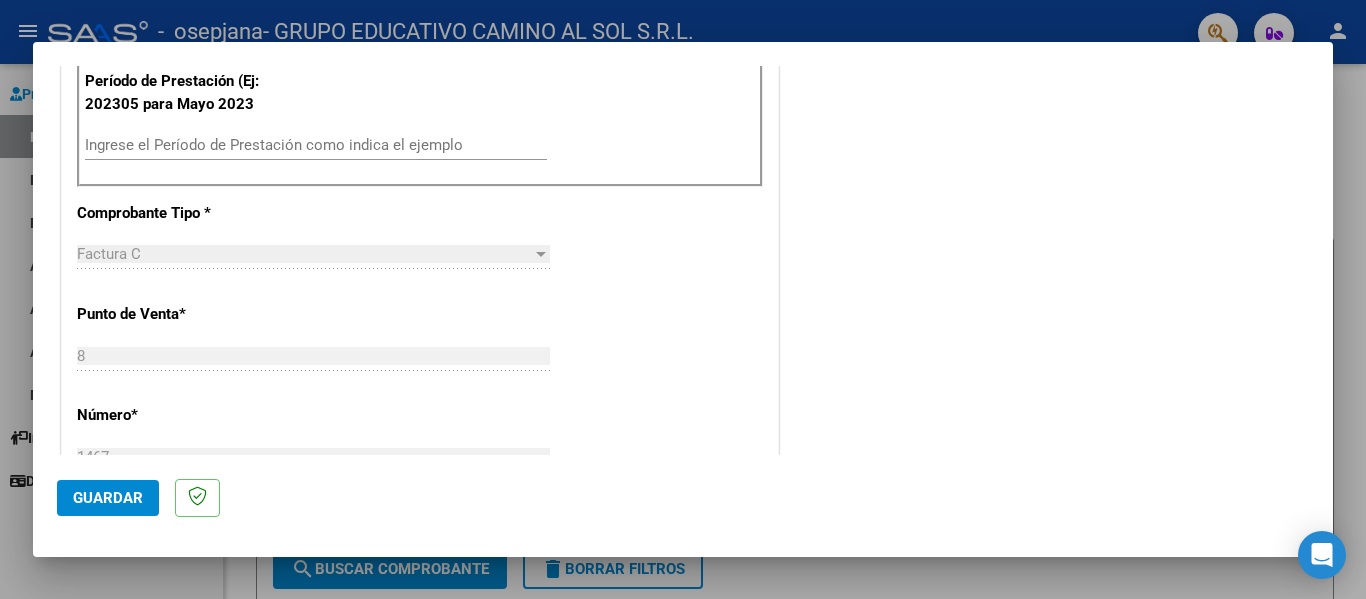 click on "Ingrese el Período de Prestación como indica el ejemplo" at bounding box center (316, 145) 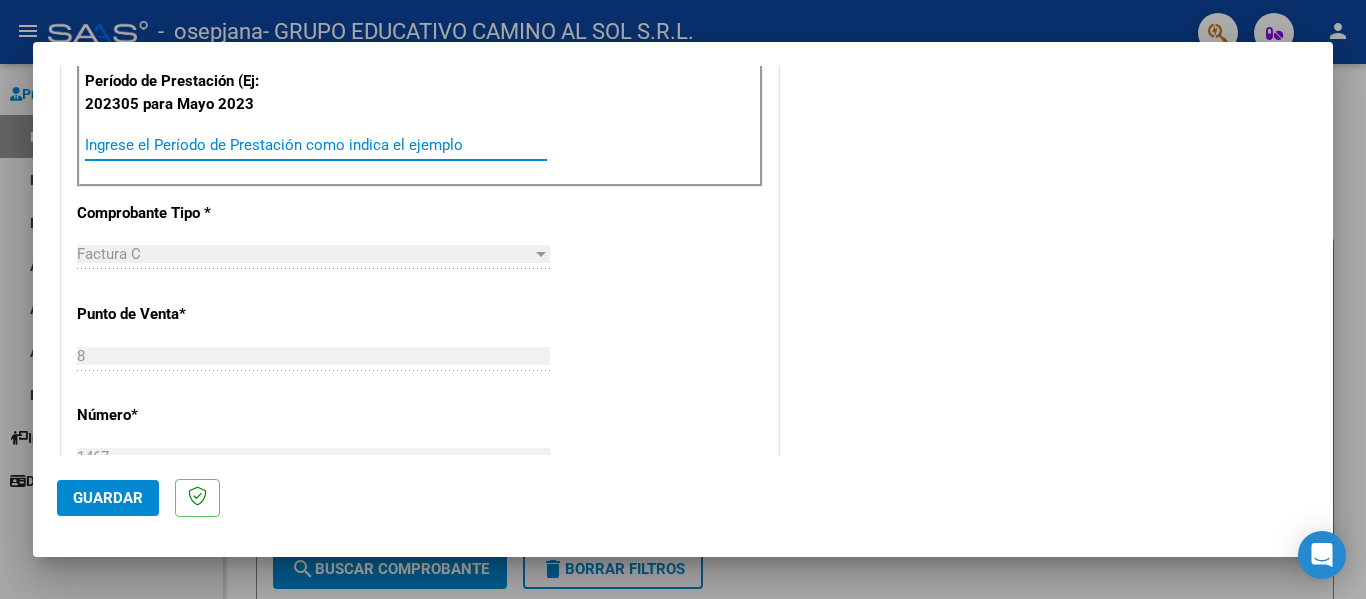 click on "Ingrese el Período de Prestación como indica el ejemplo" at bounding box center (316, 145) 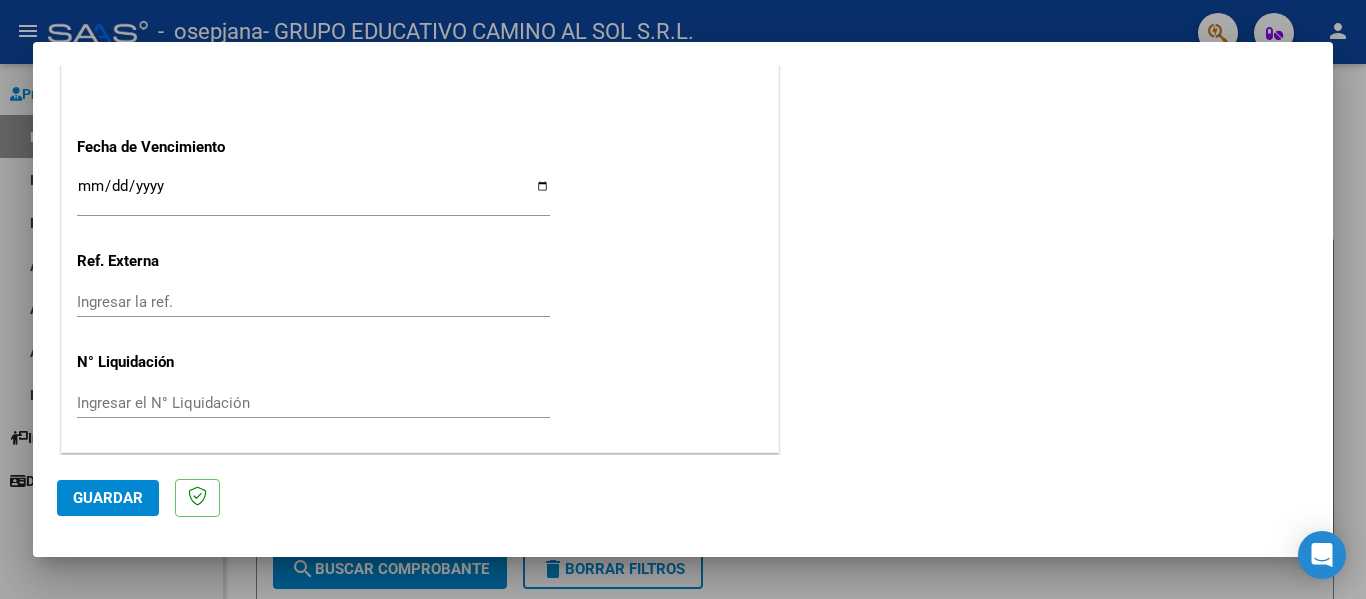 scroll, scrollTop: 1333, scrollLeft: 0, axis: vertical 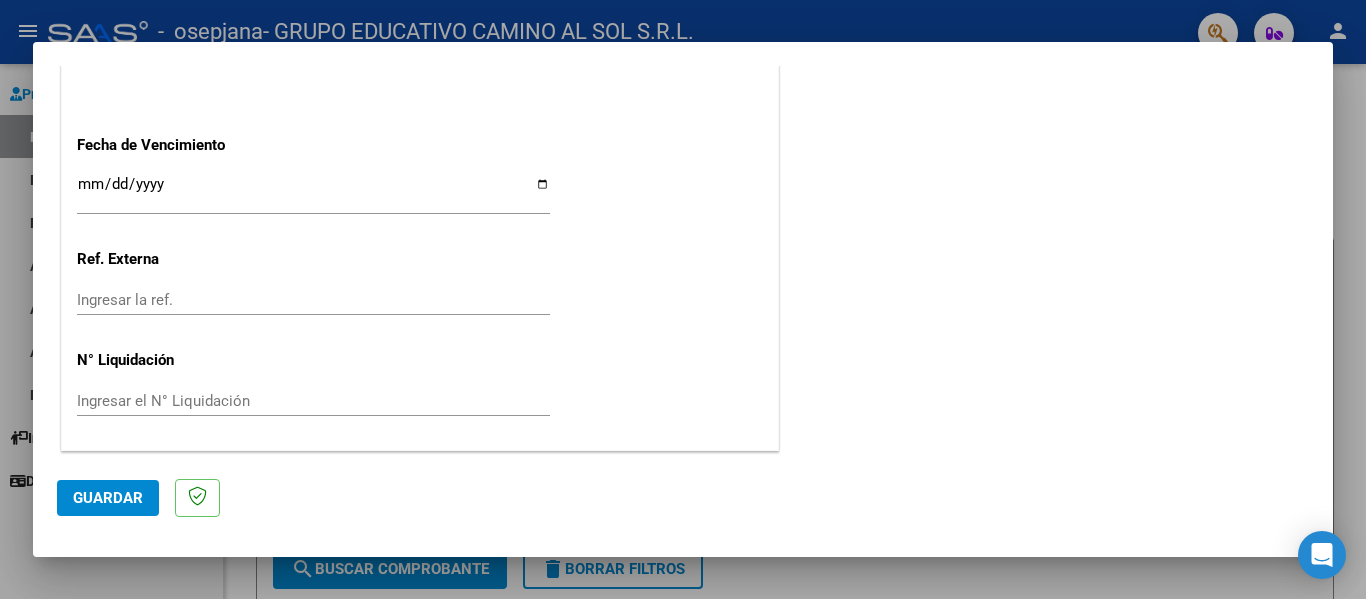 type on "202507" 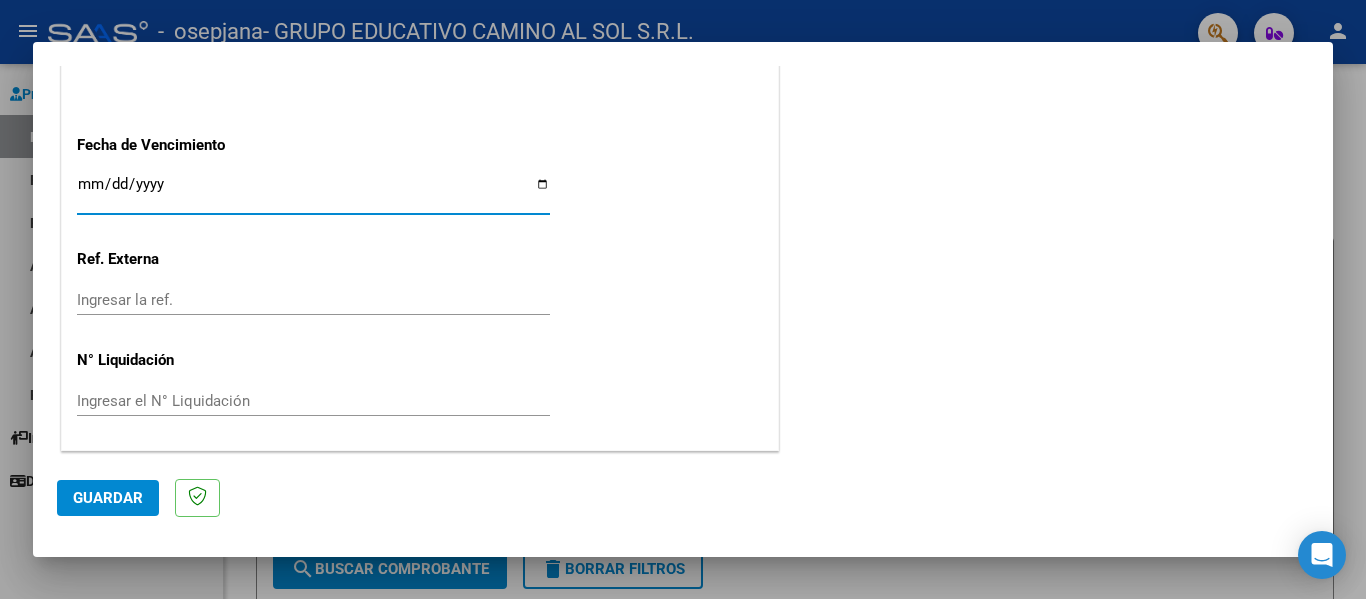 type on "[DATE]-[DATE]-[DATE]" 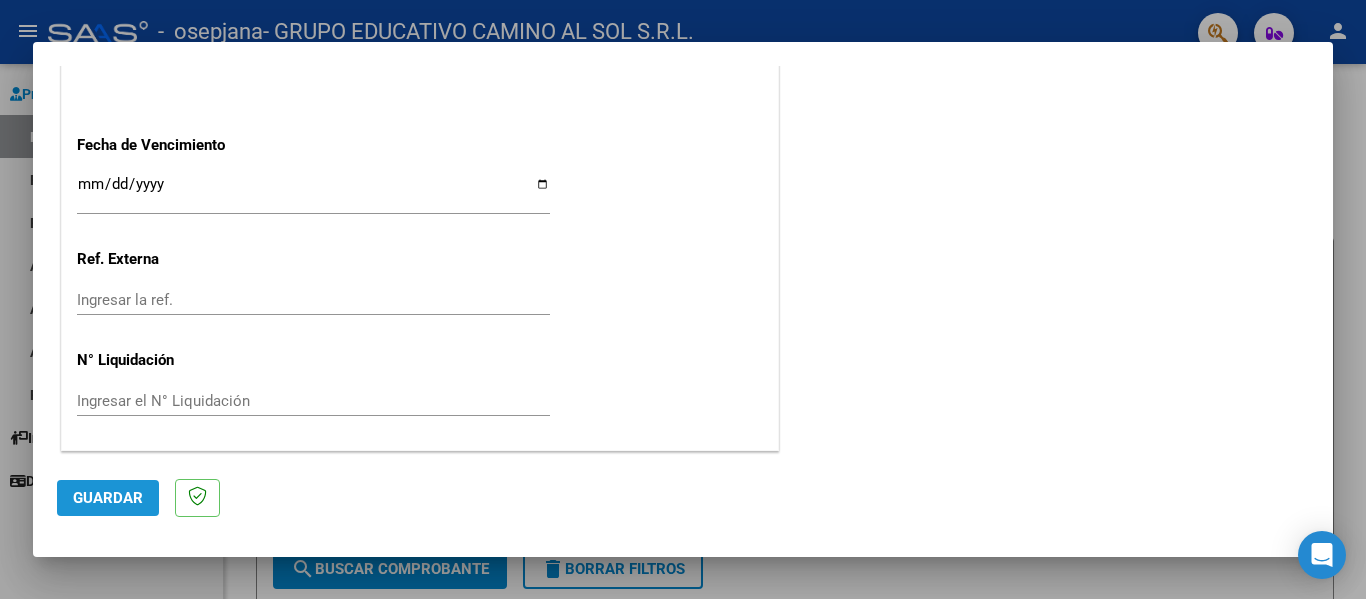 click on "Guardar" 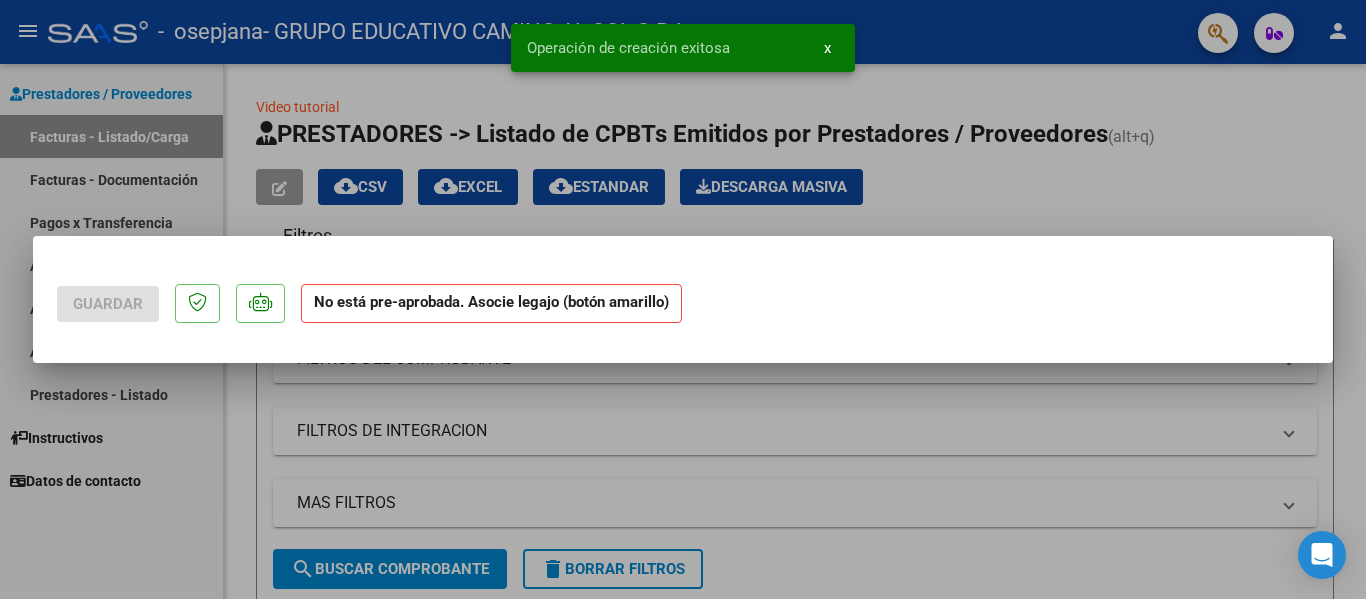 scroll, scrollTop: 0, scrollLeft: 0, axis: both 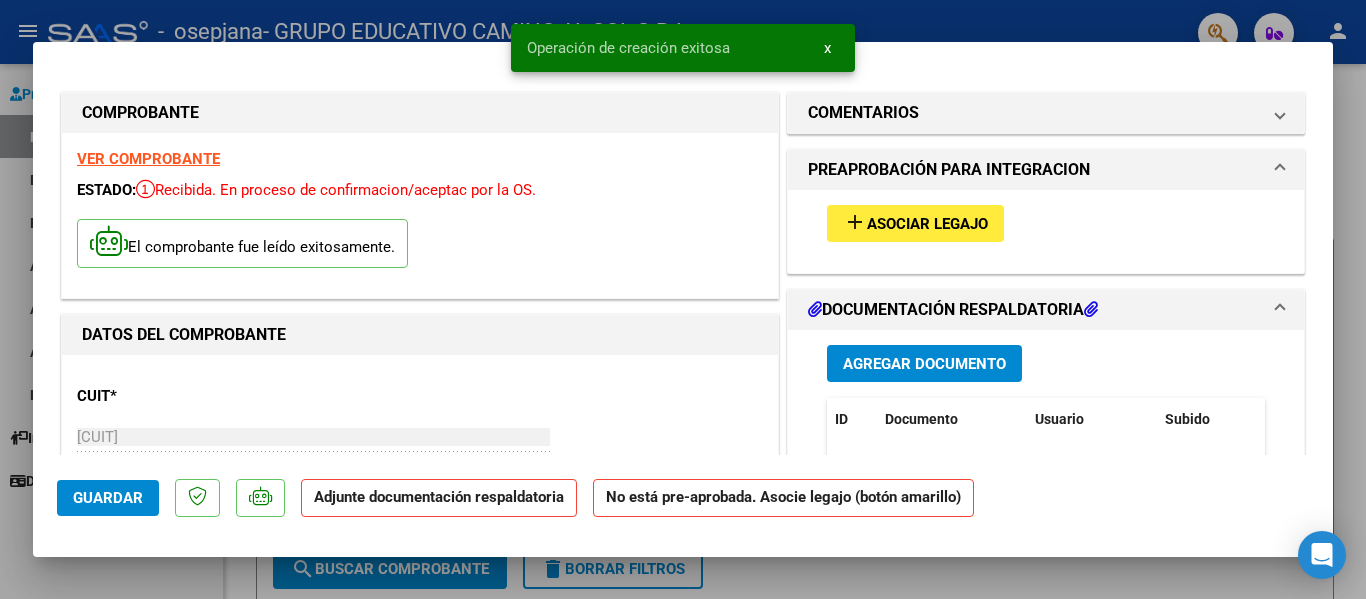 click on "Asociar Legajo" at bounding box center [927, 224] 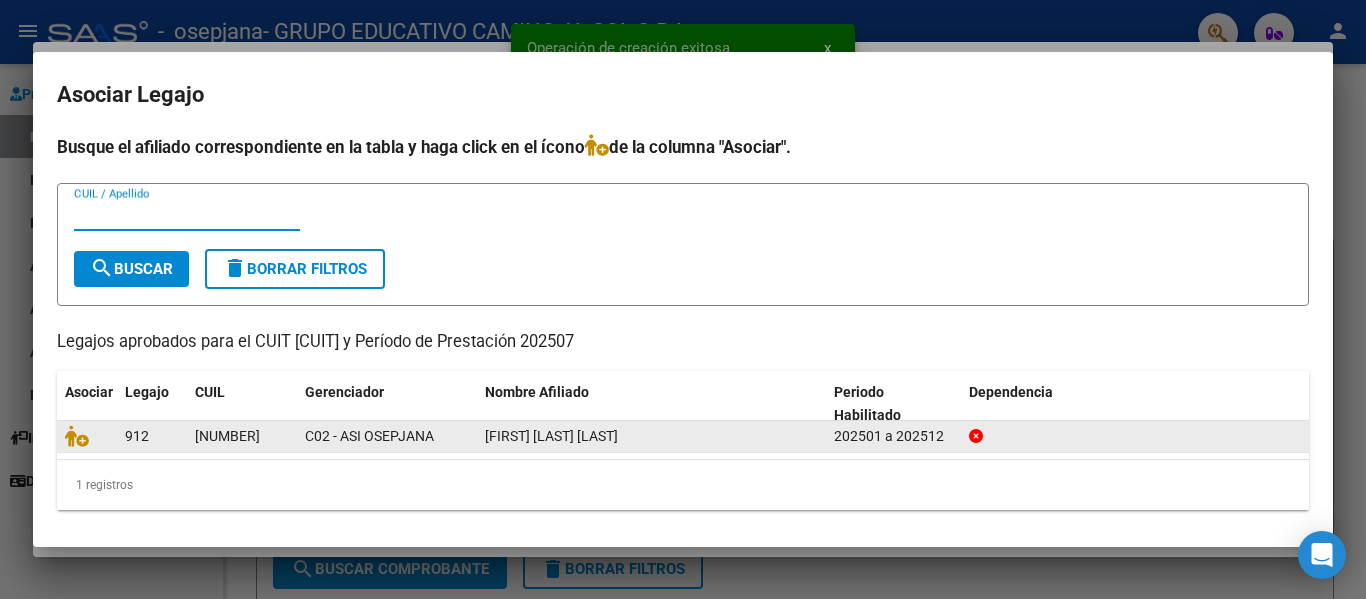 click 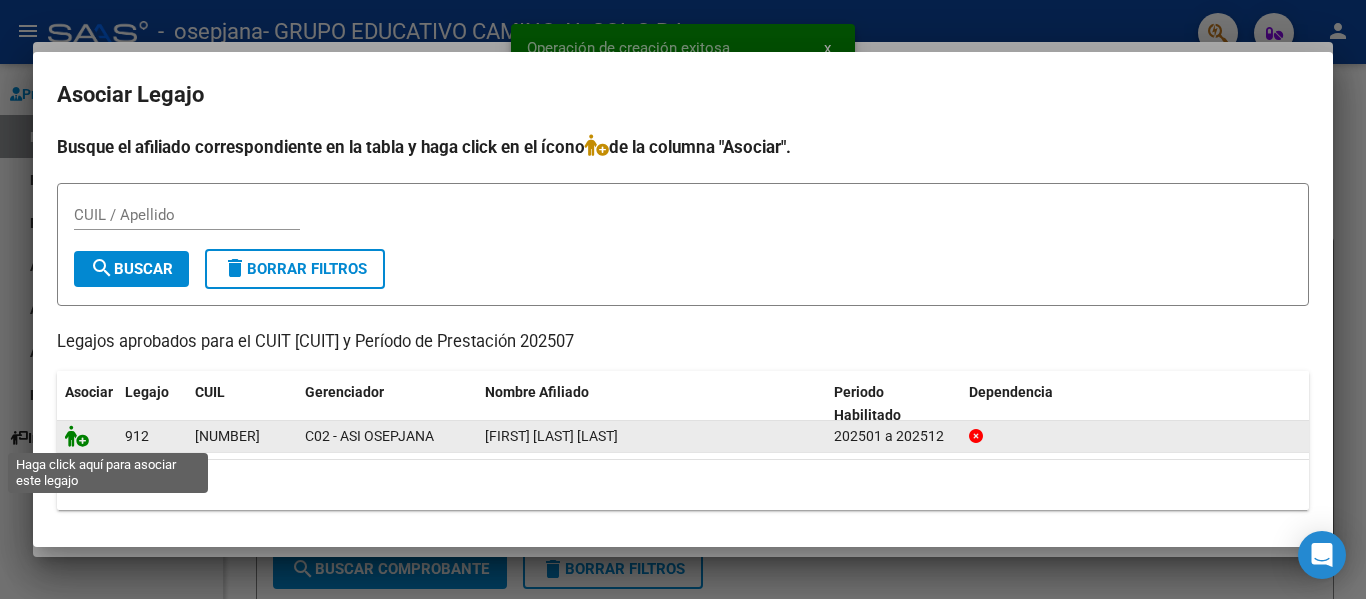 click 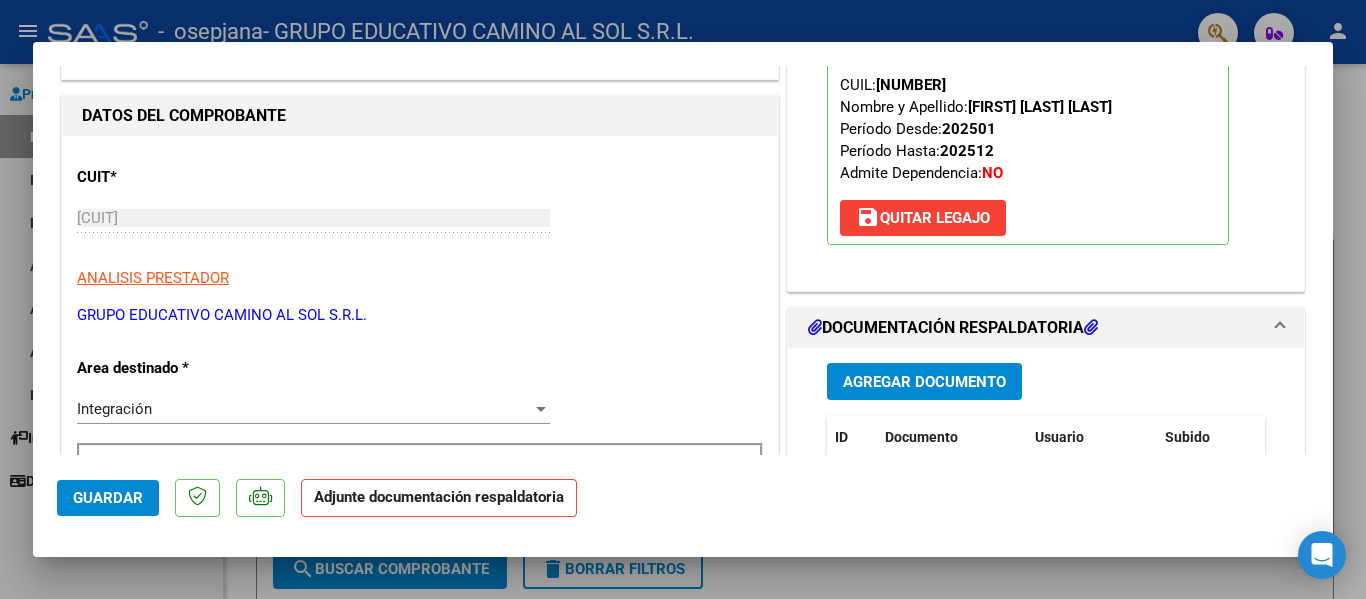 scroll, scrollTop: 300, scrollLeft: 0, axis: vertical 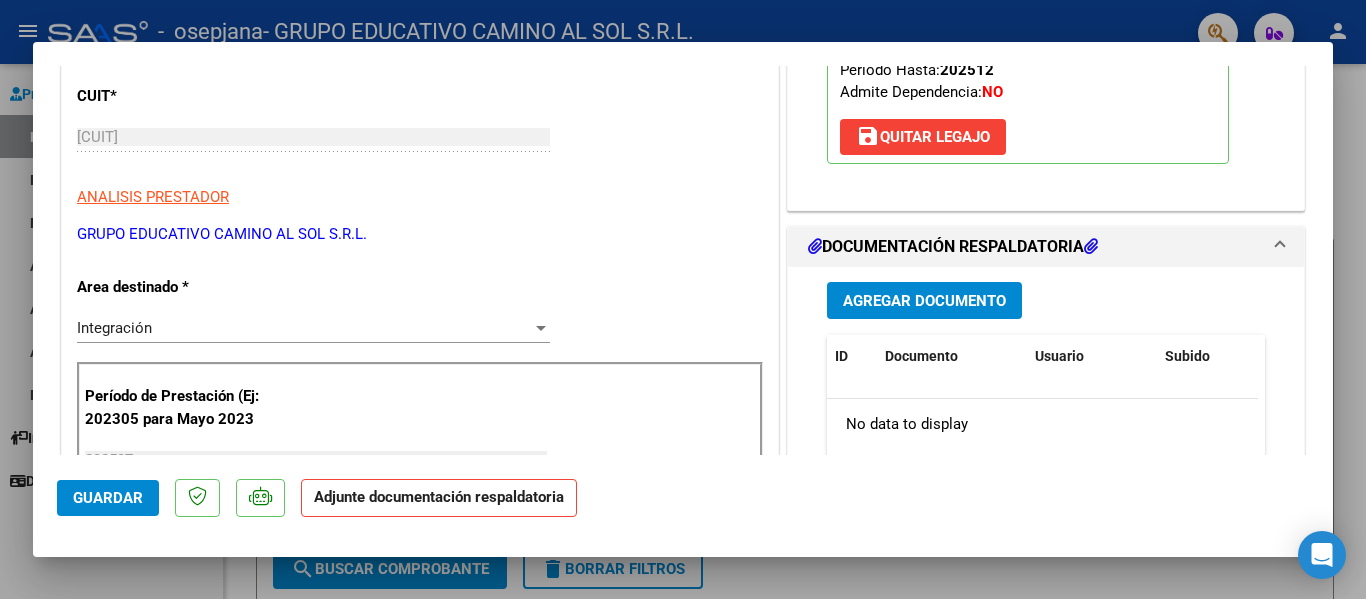 click on "Agregar Documento" at bounding box center [924, 300] 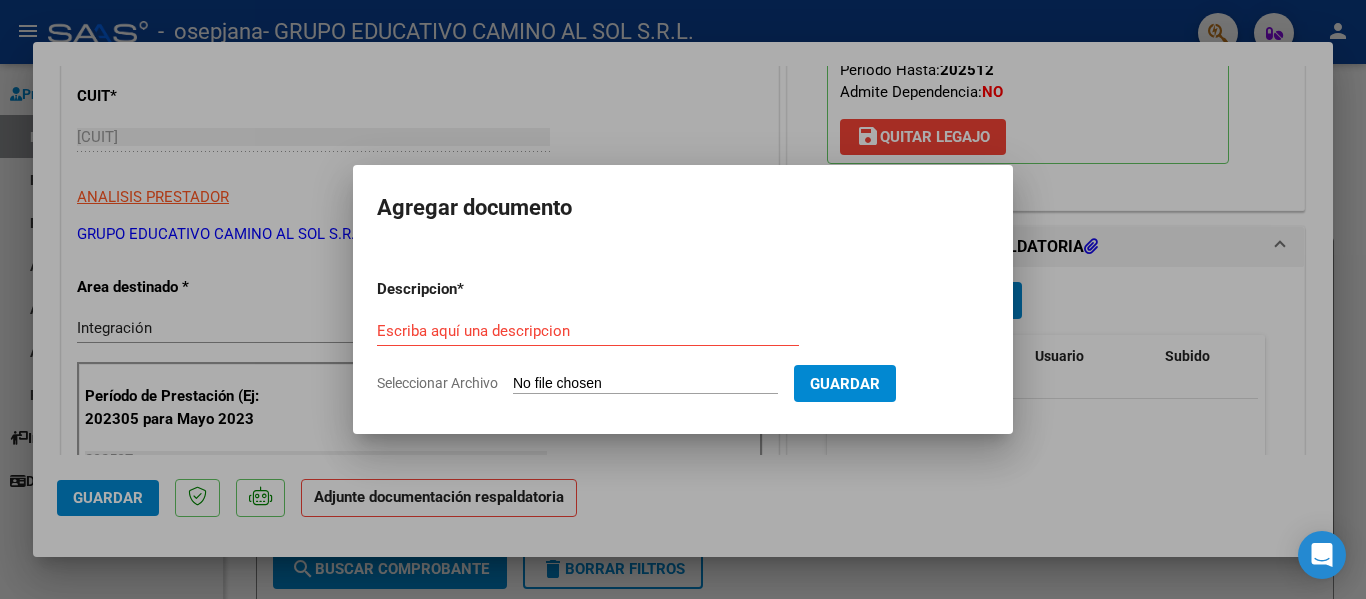 type on "C:\fakepath\CamScanner 30-07-2025 13.11_16.pdf" 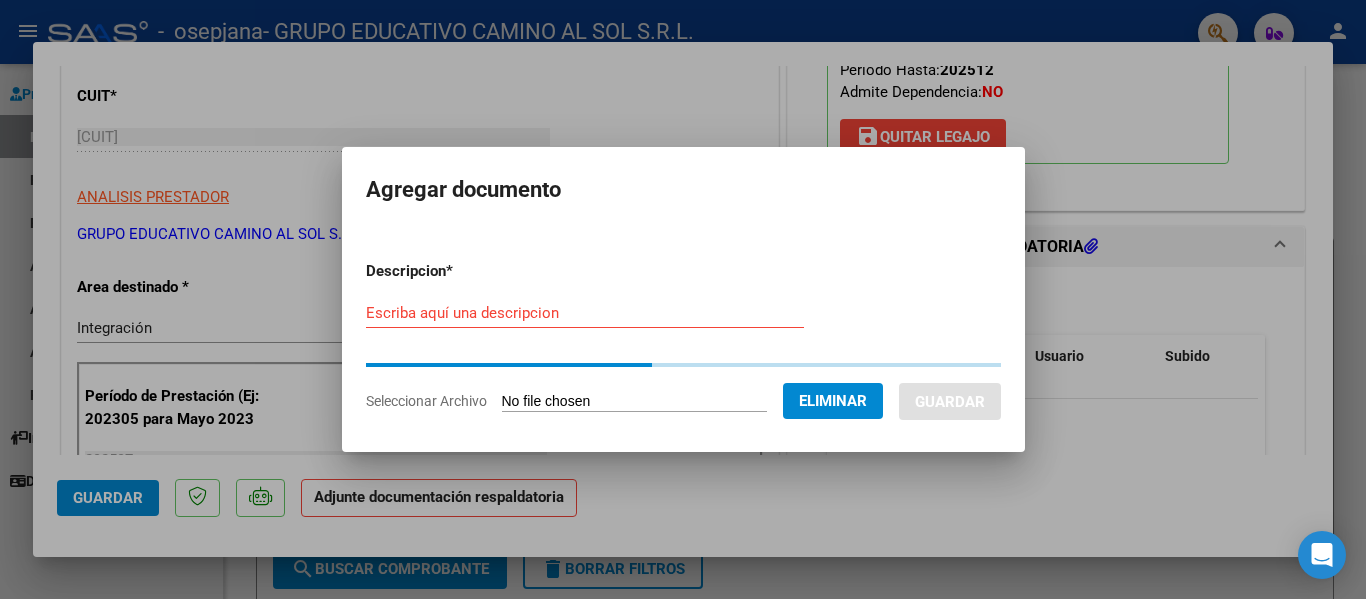 click on "Escriba aquí una descripcion" at bounding box center [585, 313] 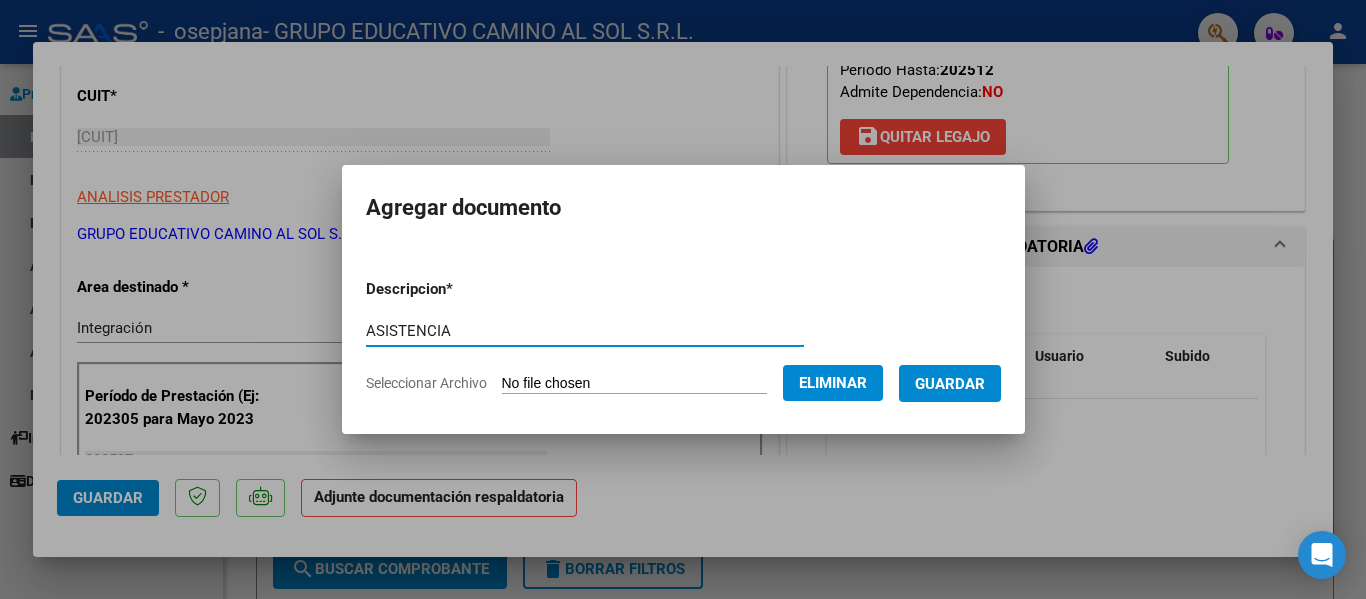 type on "ASISTENCIA" 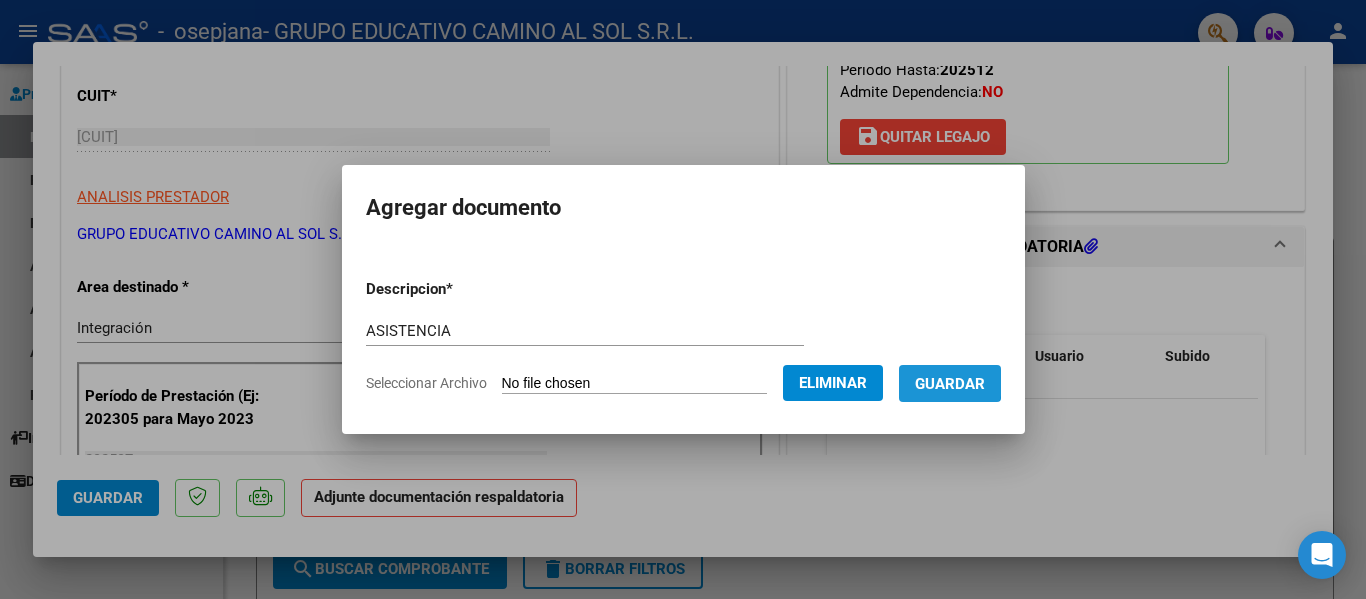 click on "Guardar" at bounding box center [950, 384] 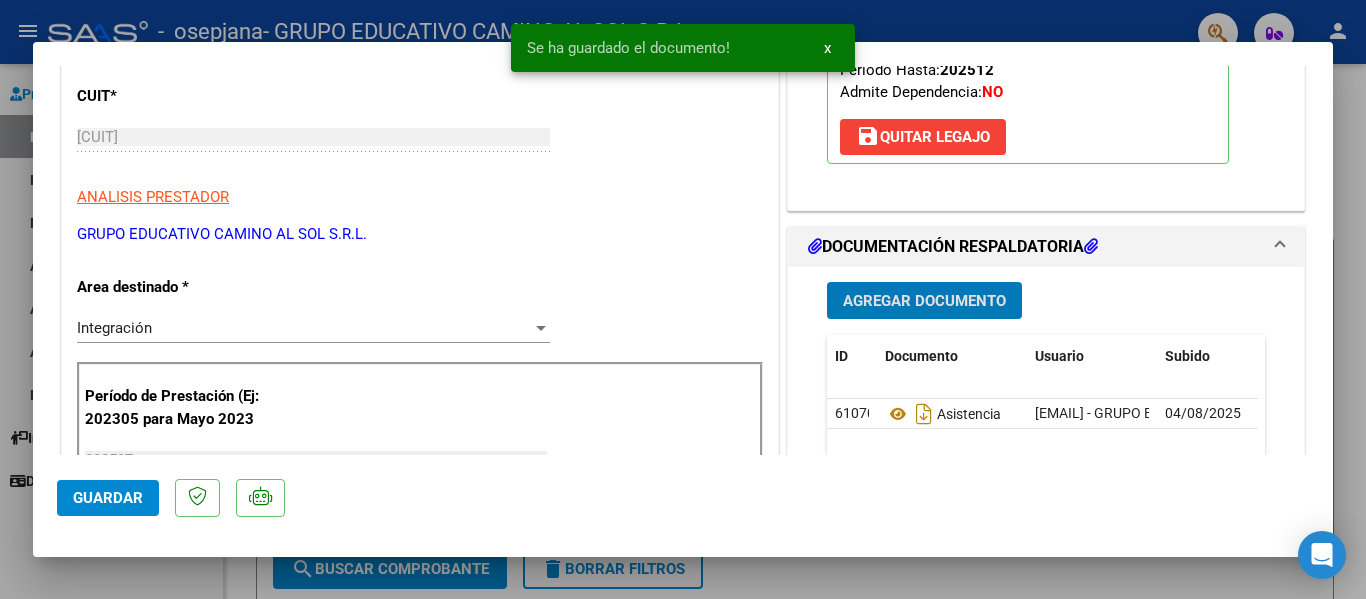click on "Guardar" 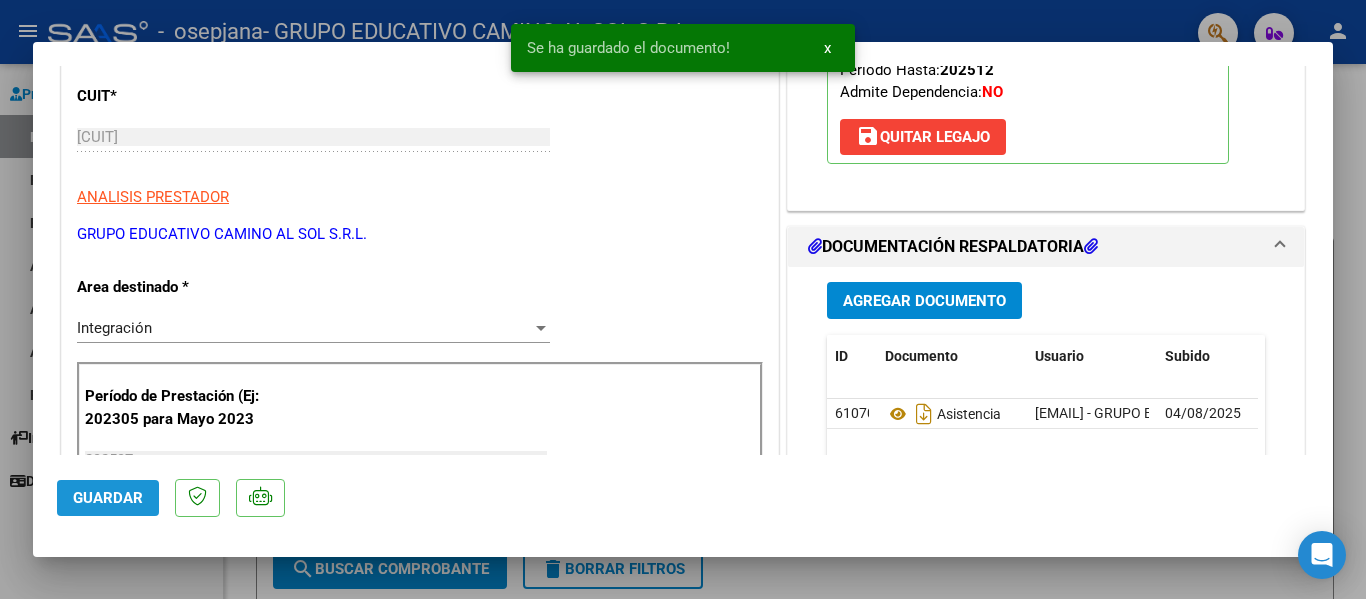 click on "Guardar" 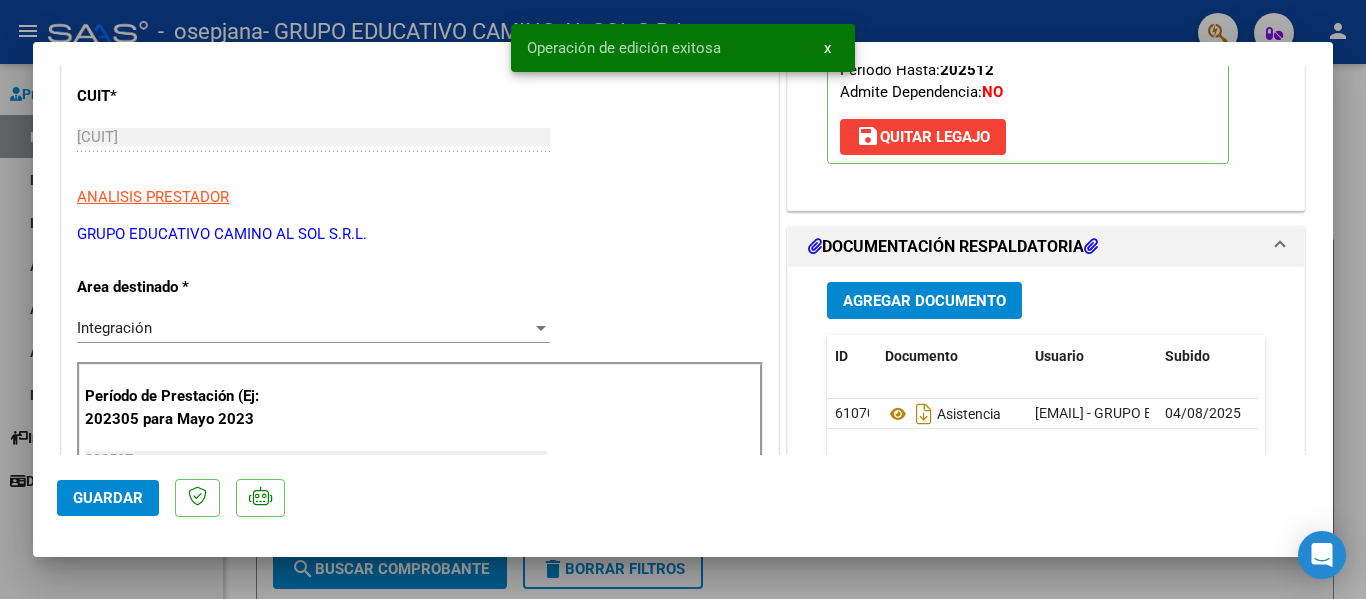 click at bounding box center (683, 299) 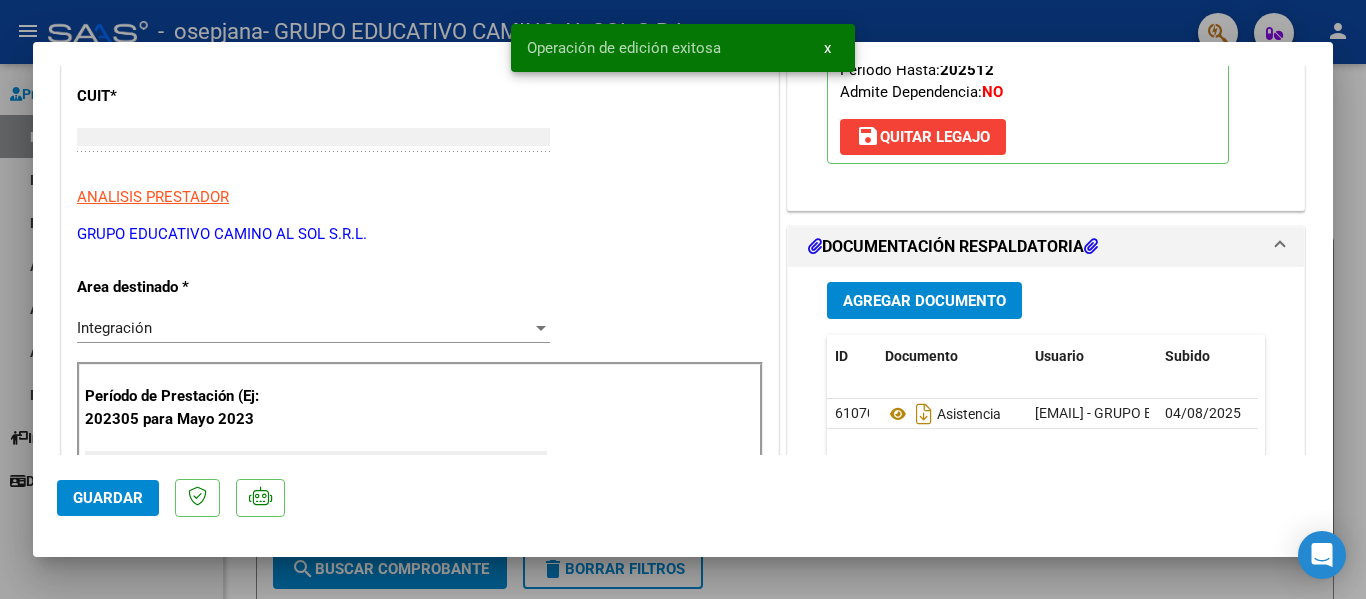 scroll, scrollTop: 239, scrollLeft: 0, axis: vertical 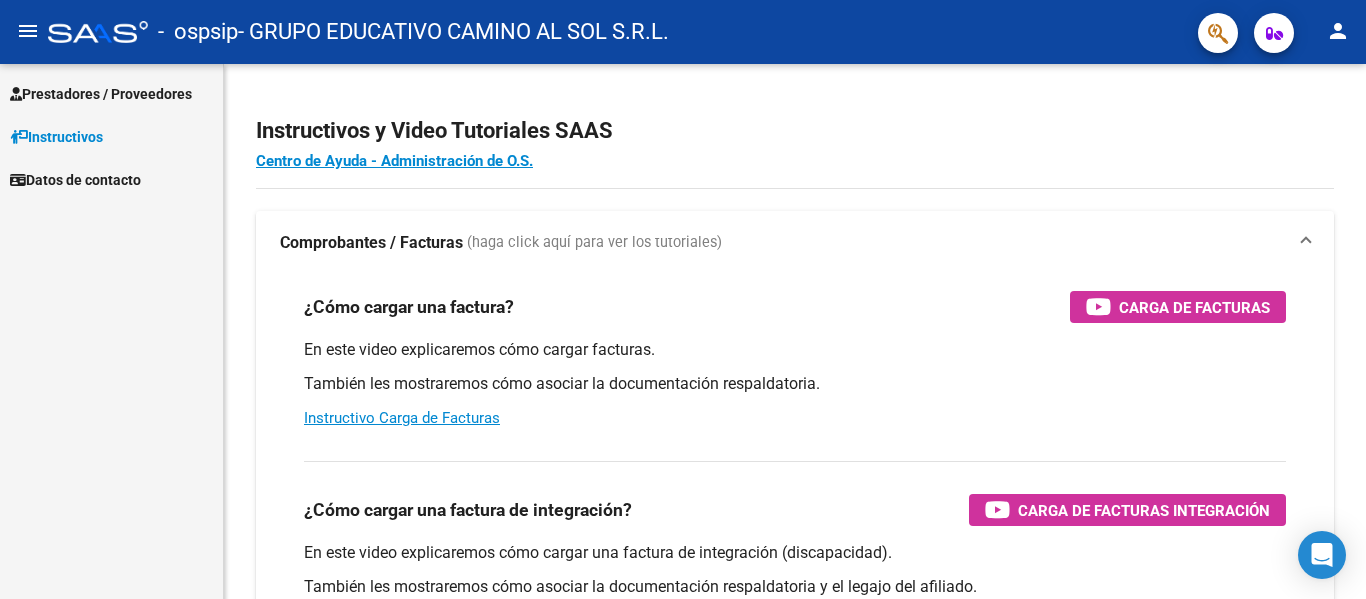 click on "Prestadores / Proveedores" at bounding box center (101, 94) 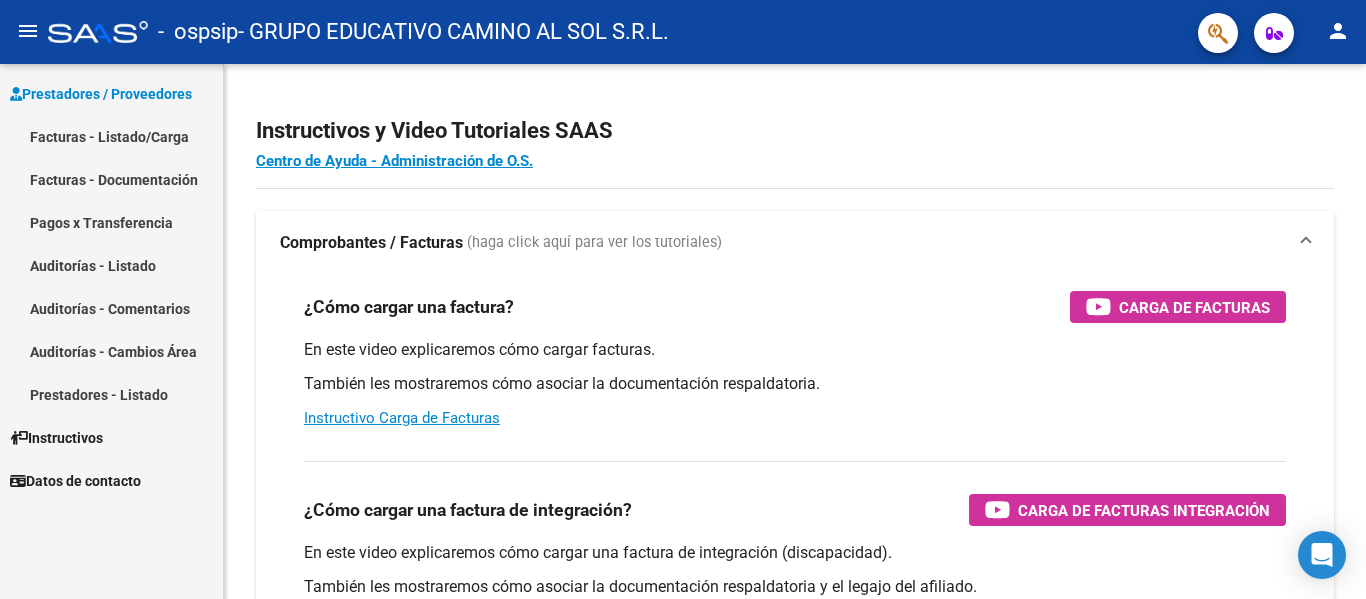 click on "Facturas - Listado/Carga" at bounding box center (111, 136) 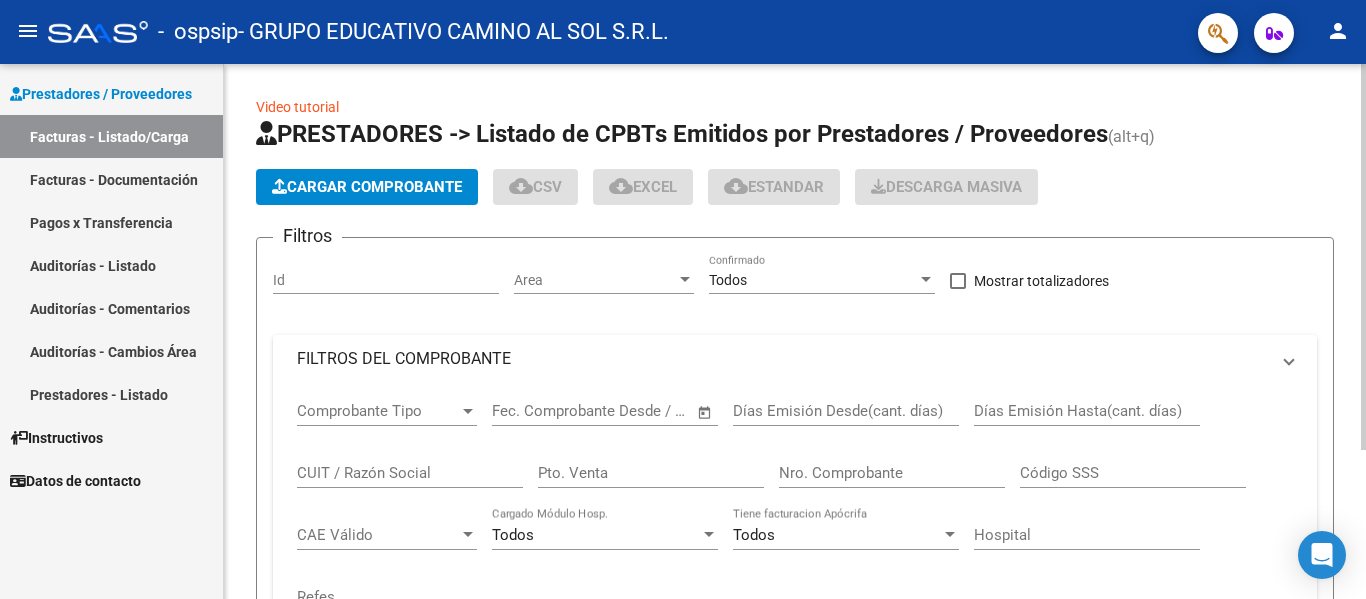 click on "Cargar Comprobante" 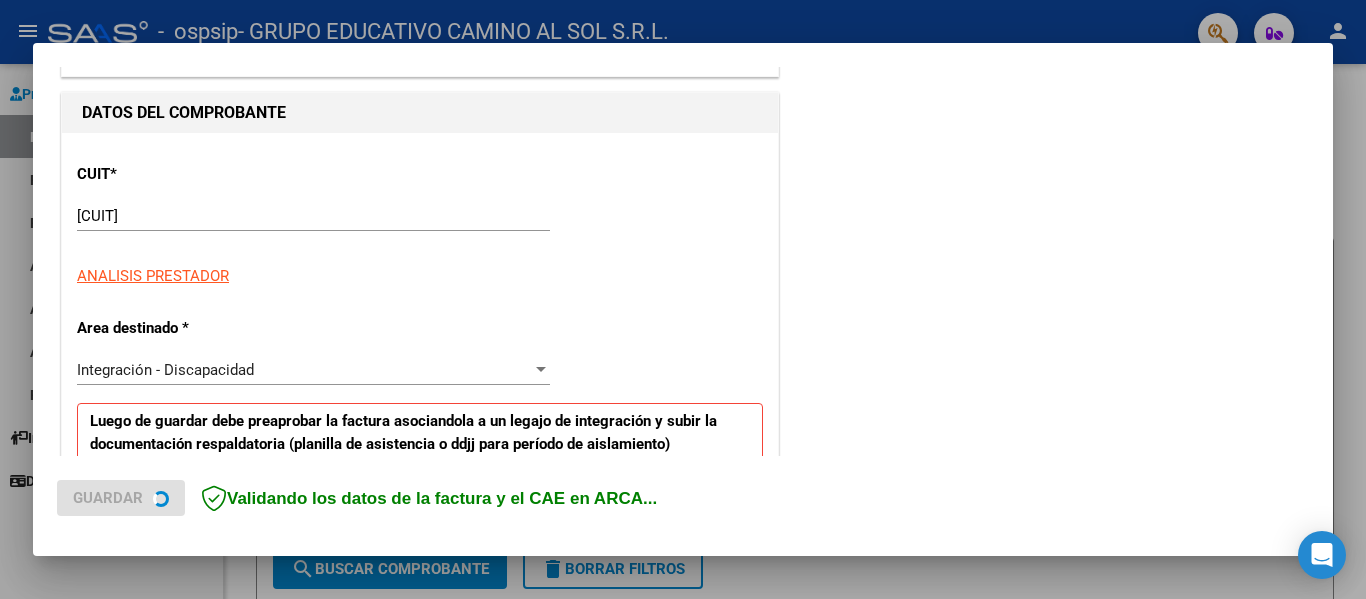 scroll, scrollTop: 400, scrollLeft: 0, axis: vertical 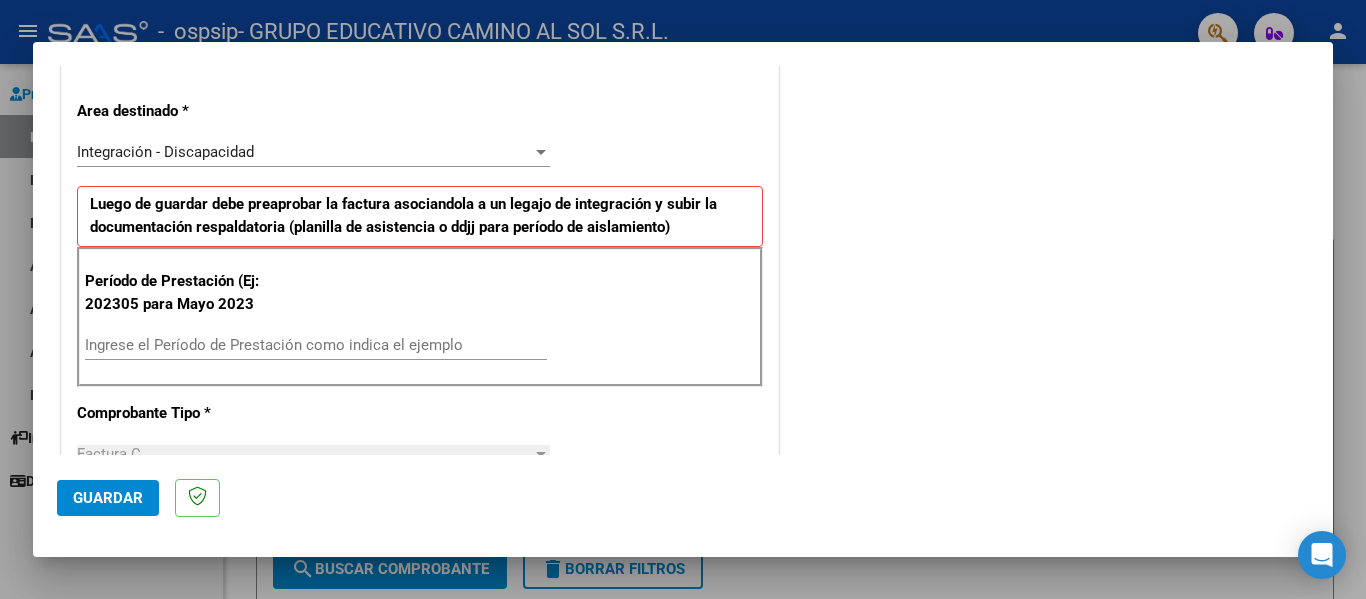 click on "Período de Prestación (Ej: 202305 para Mayo 2023    Ingrese el Período de Prestación como indica el ejemplo" at bounding box center [420, 317] 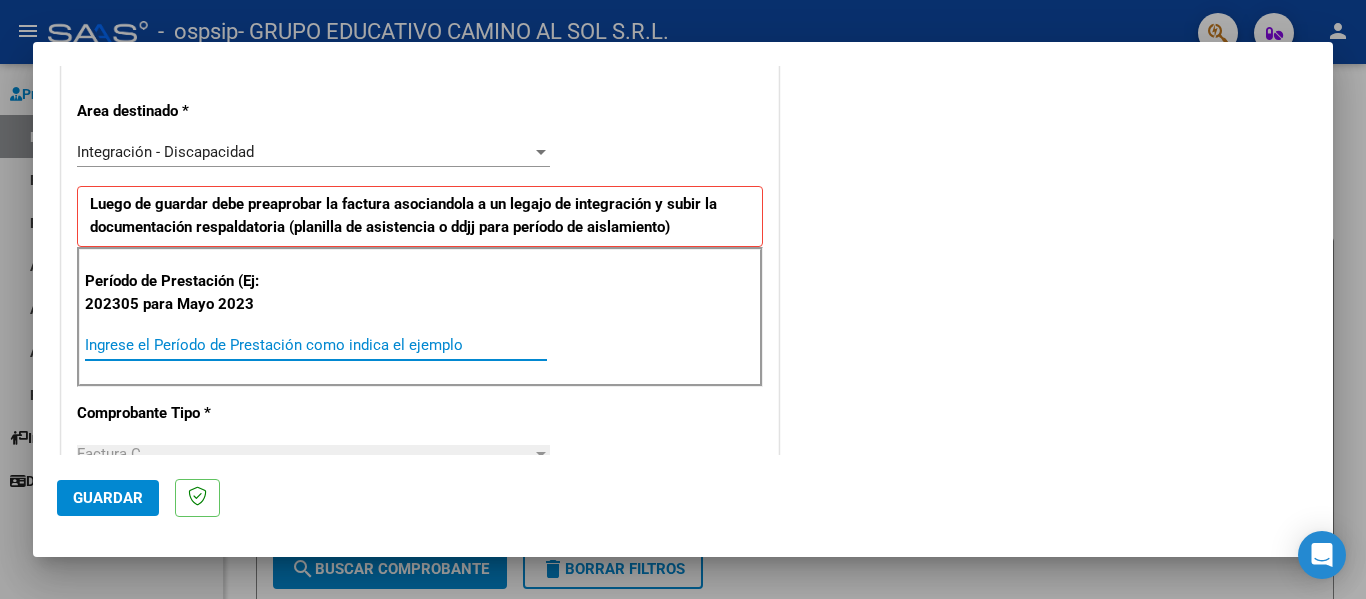 click on "Ingrese el Período de Prestación como indica el ejemplo" at bounding box center (316, 345) 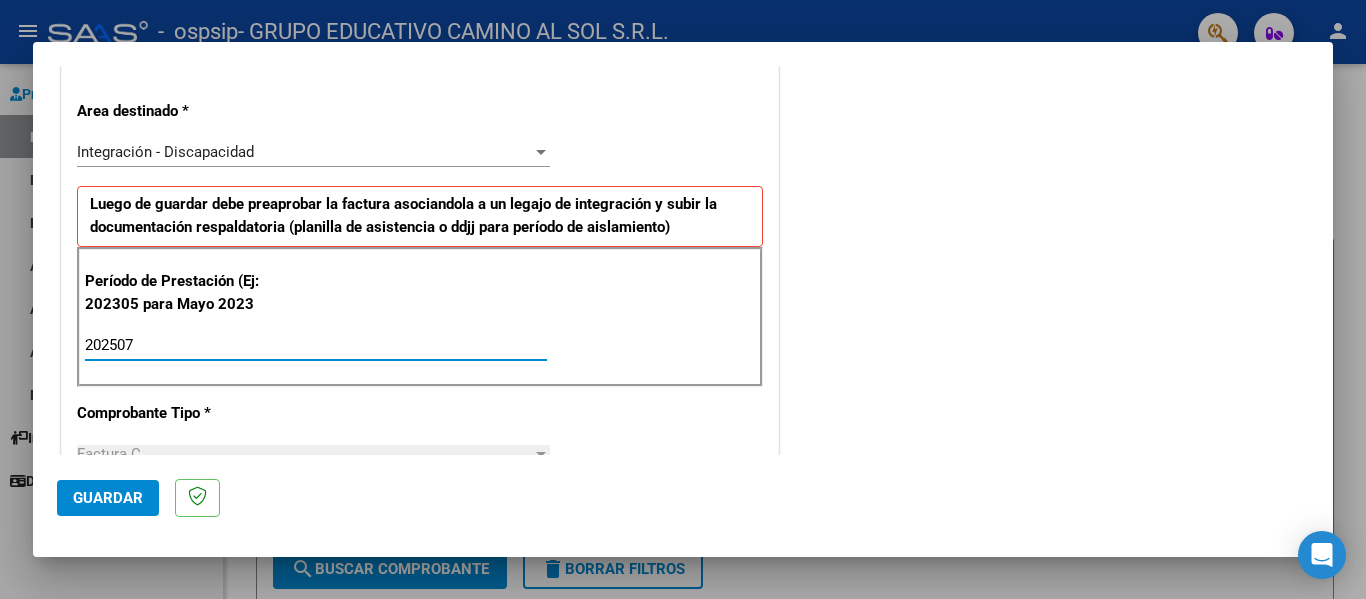 type on "202507" 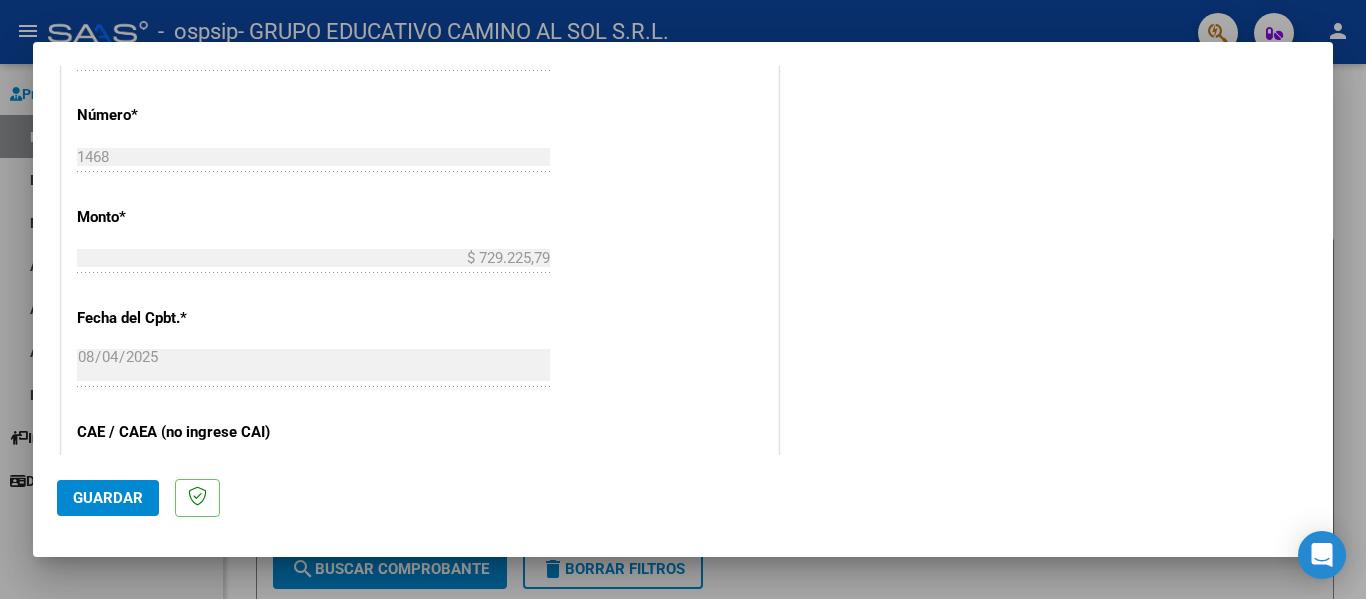 scroll, scrollTop: 1333, scrollLeft: 0, axis: vertical 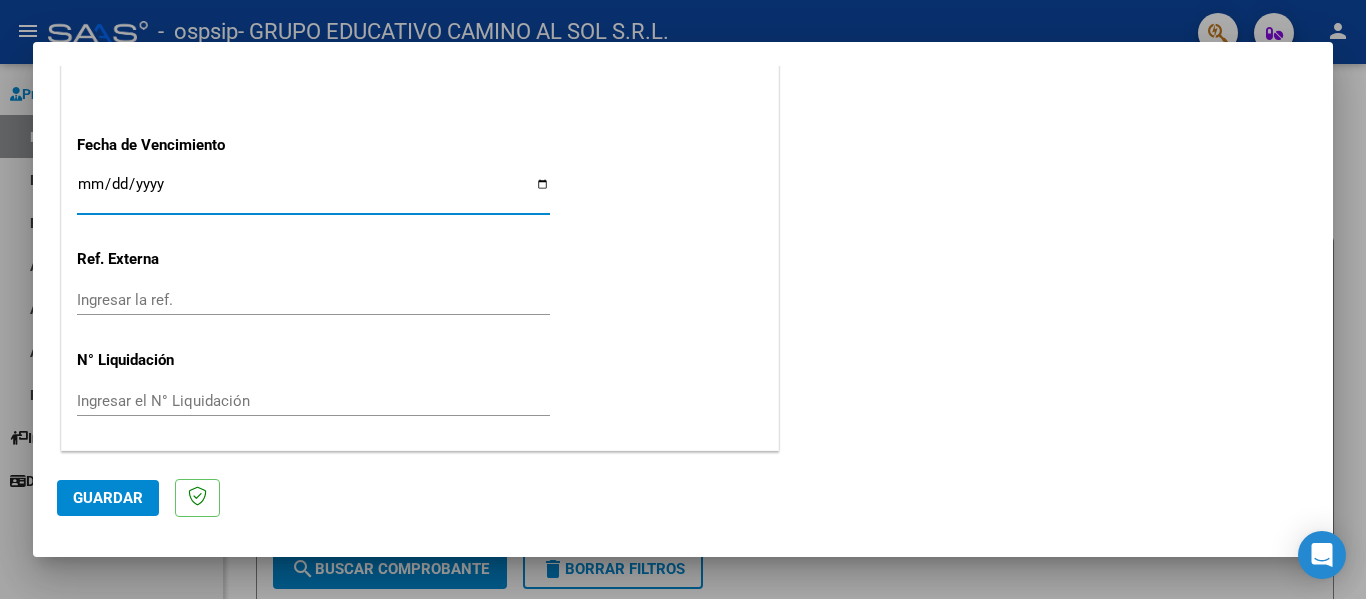 click on "Ingresar la fecha" at bounding box center (313, 192) 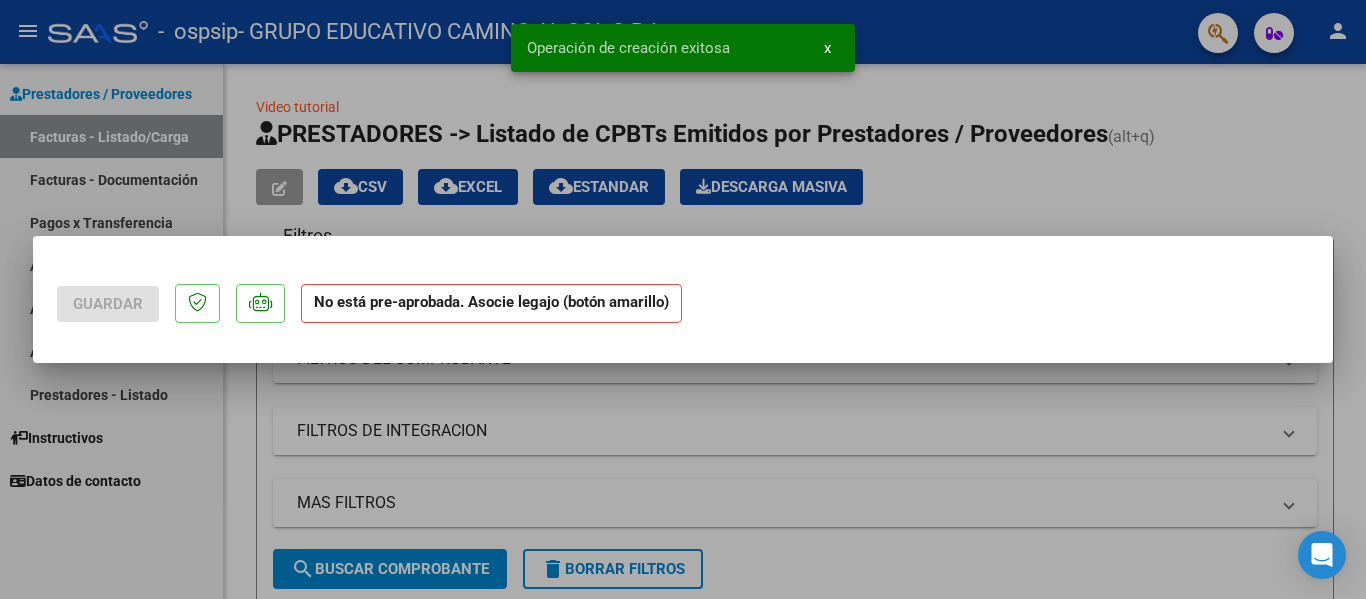 scroll, scrollTop: 0, scrollLeft: 0, axis: both 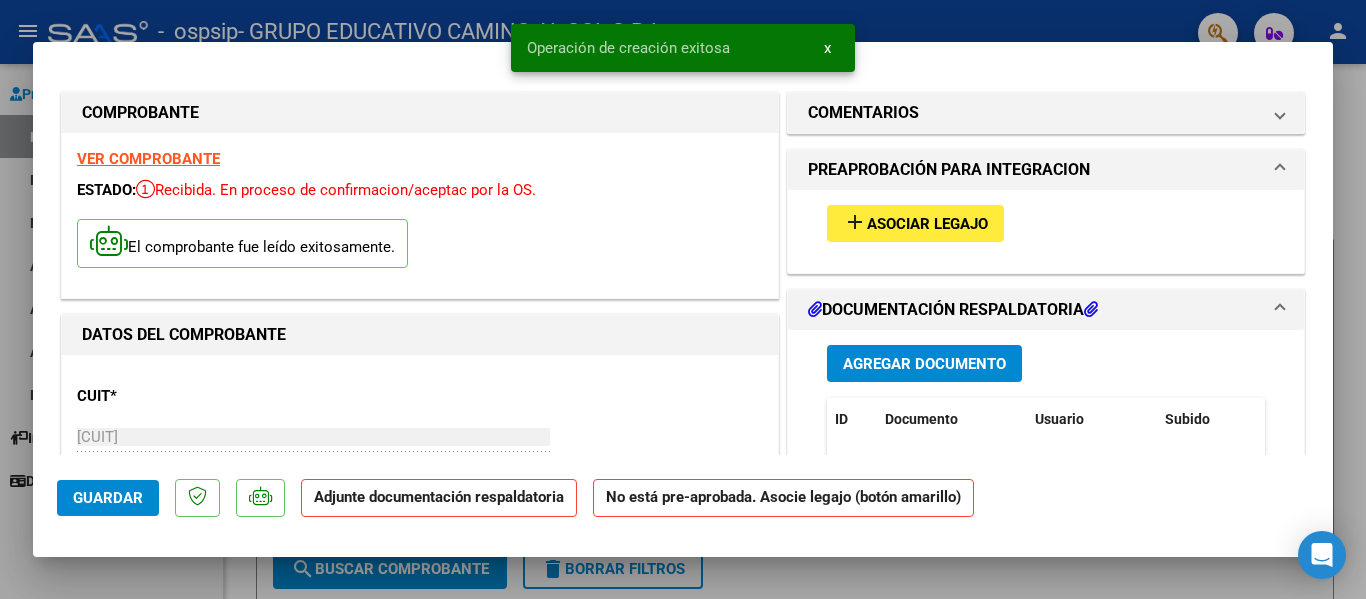 click on "Asociar Legajo" at bounding box center (927, 224) 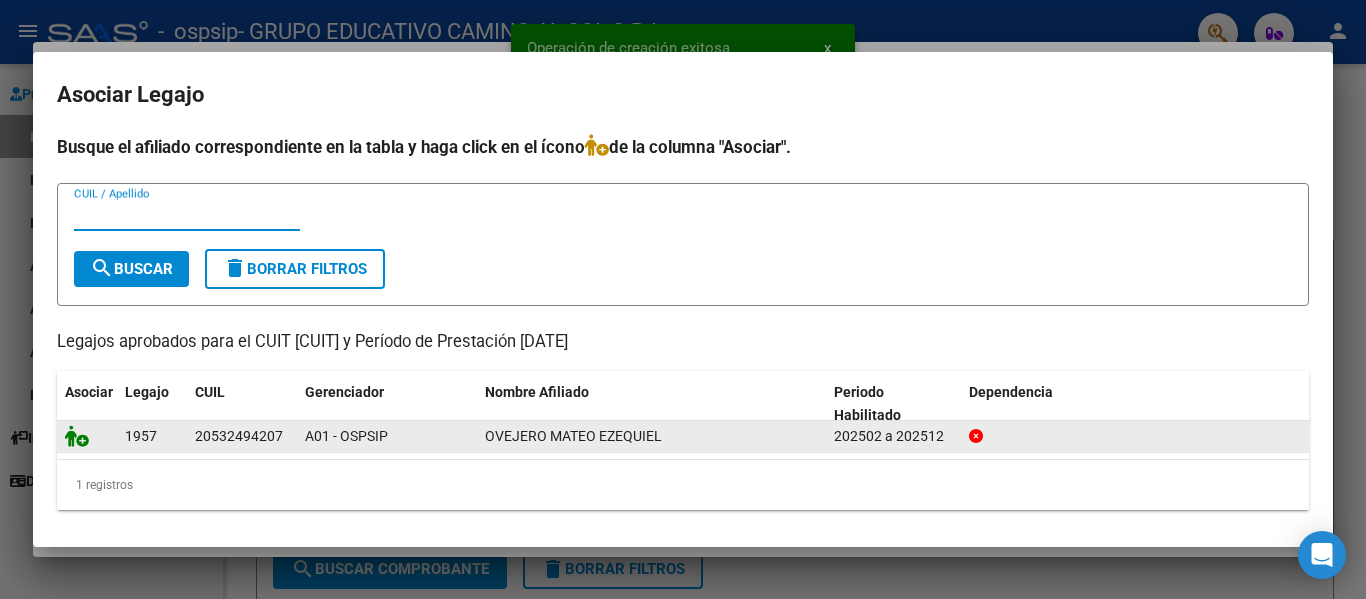 click 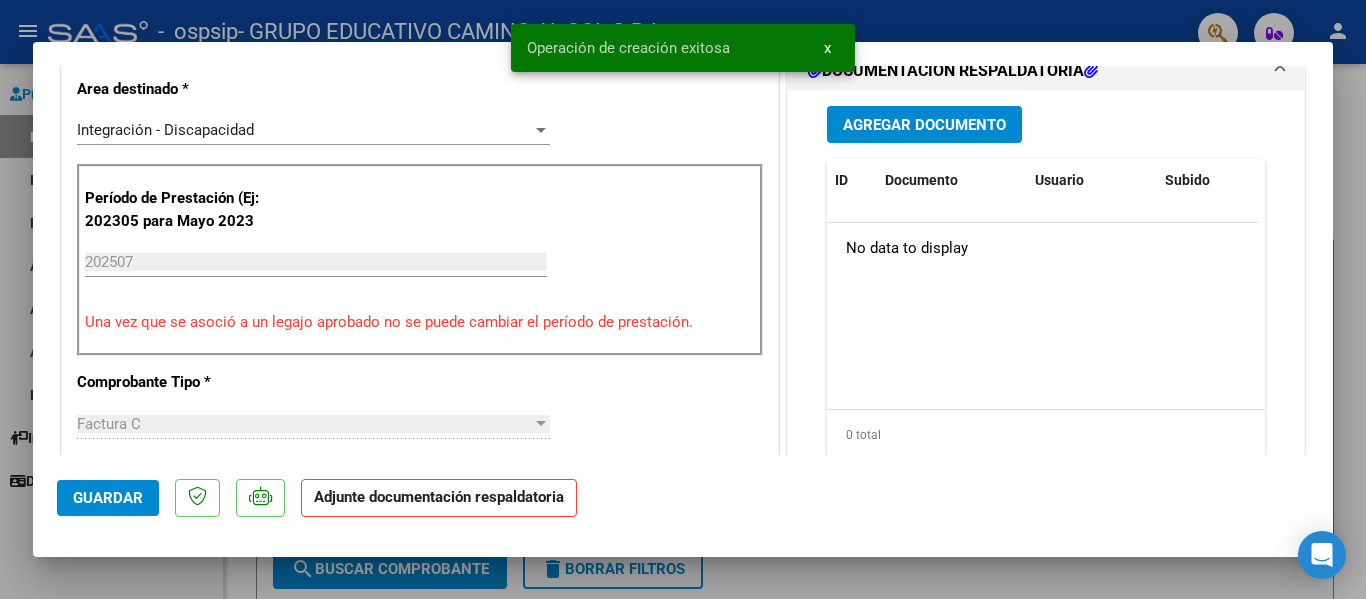 scroll, scrollTop: 500, scrollLeft: 0, axis: vertical 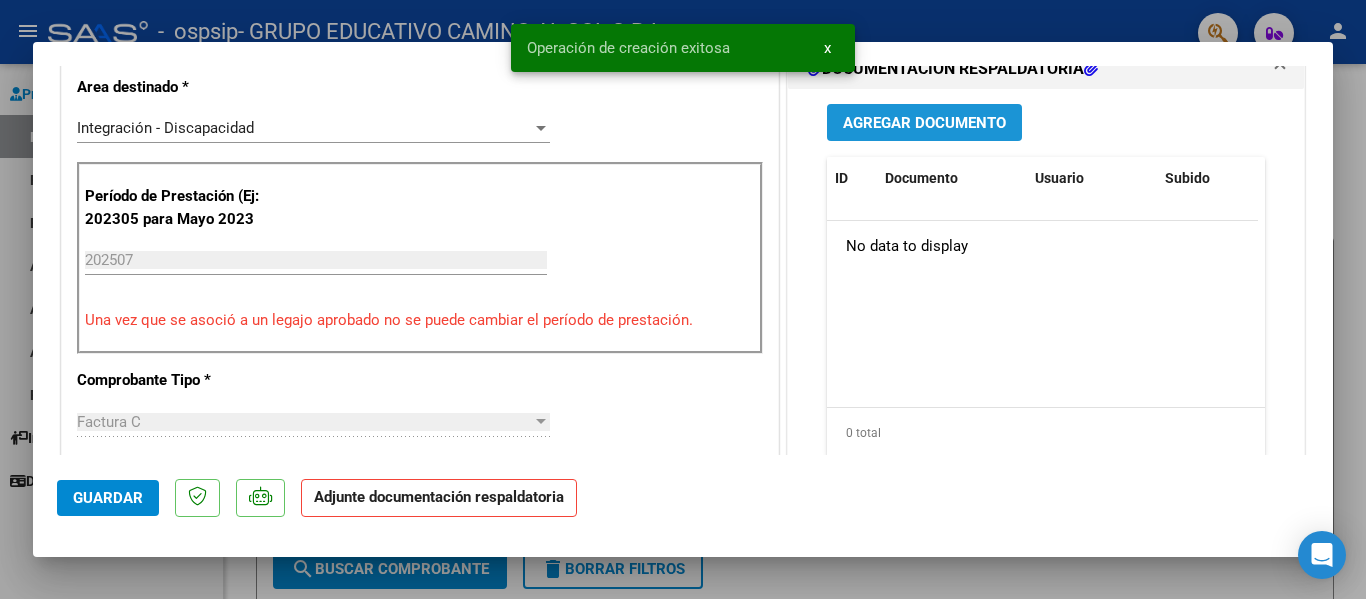 click on "Agregar Documento" at bounding box center [924, 123] 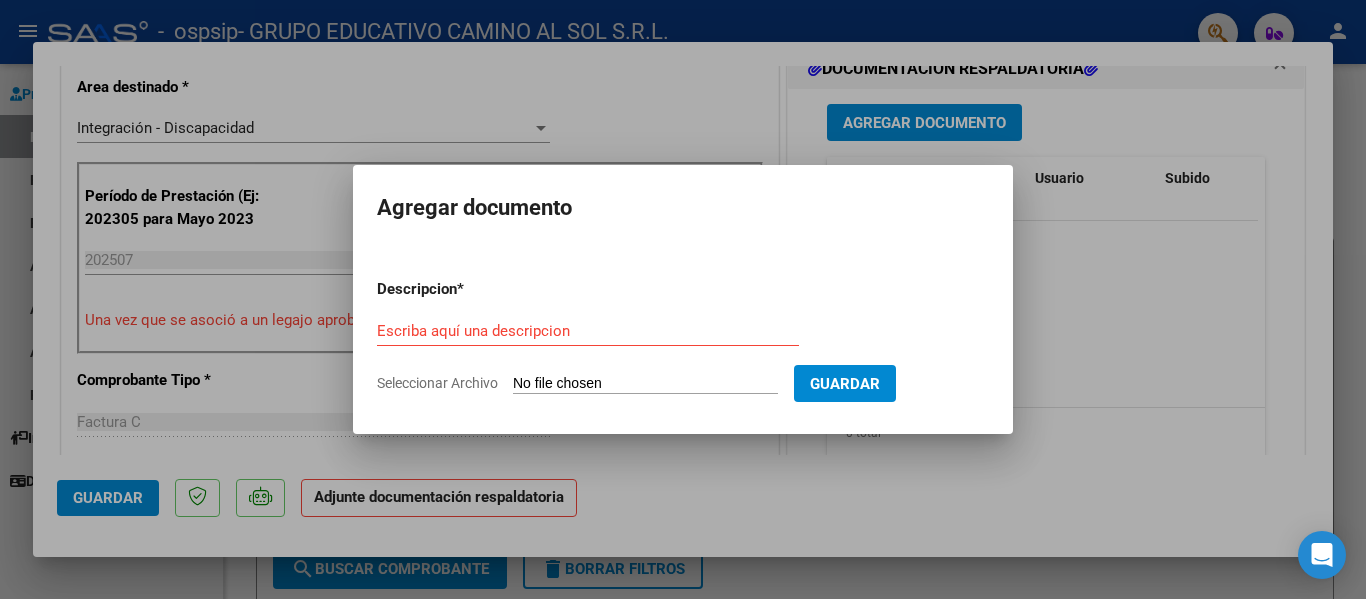 type on "C:\fakepath\CamScanner [DATE] [TIME].pdf" 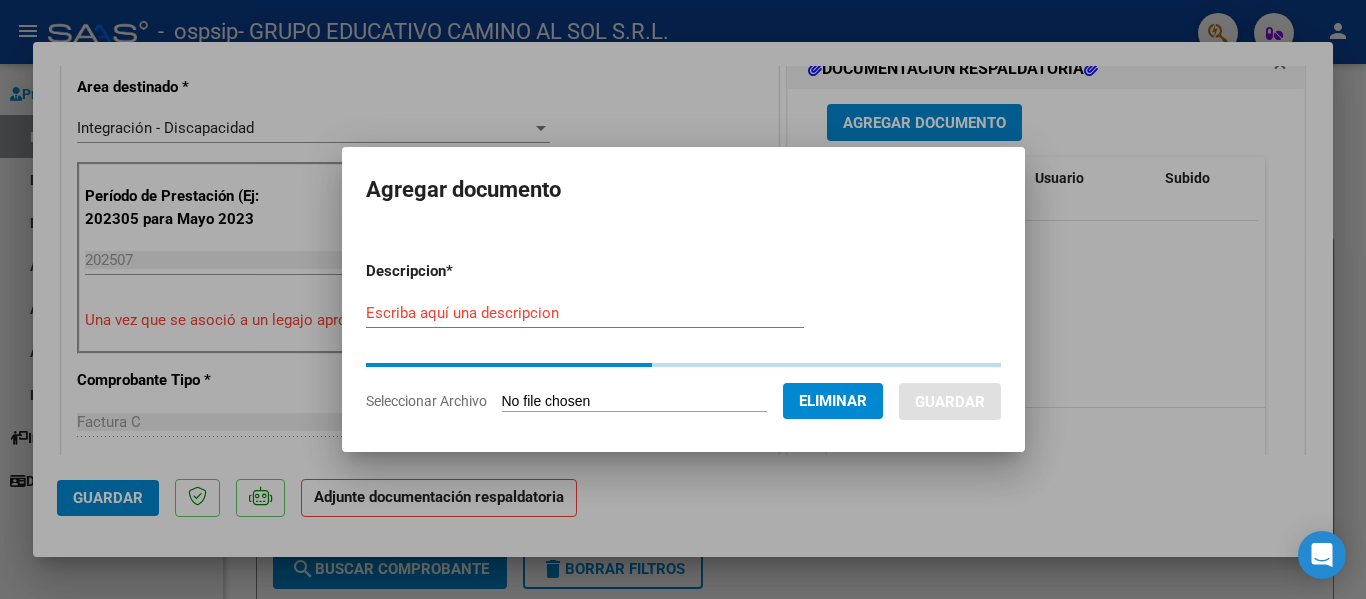 click on "Escriba aquí una descripcion" at bounding box center [585, 313] 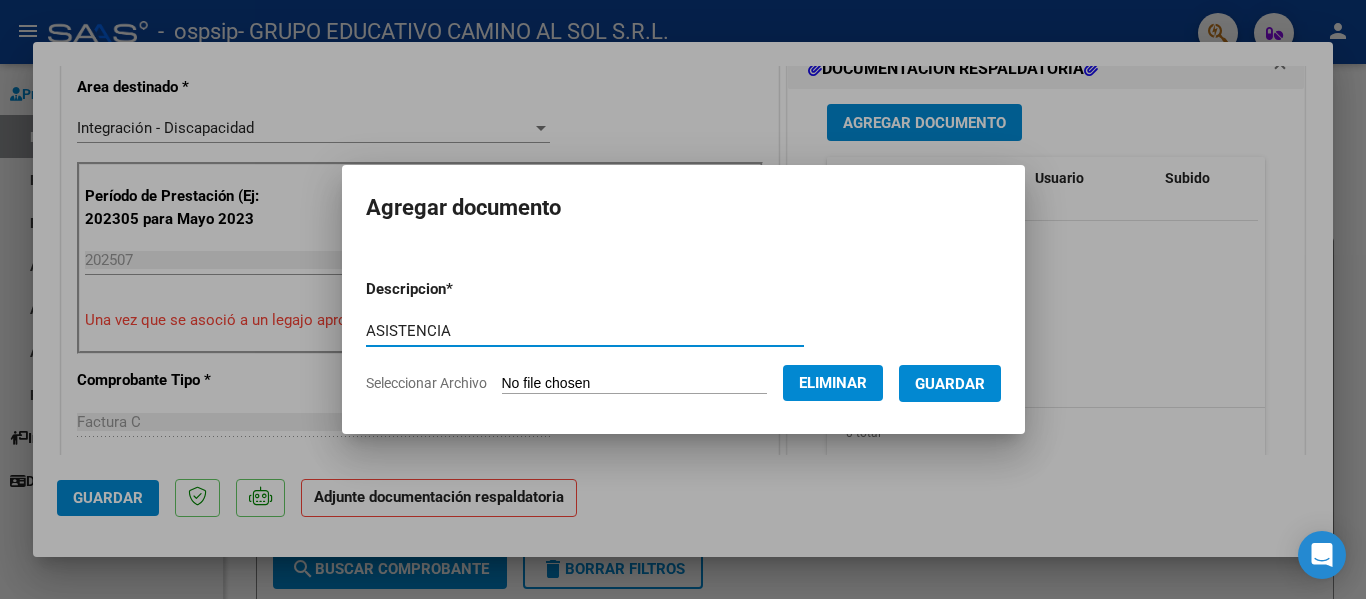 type on "ASISTENCIA" 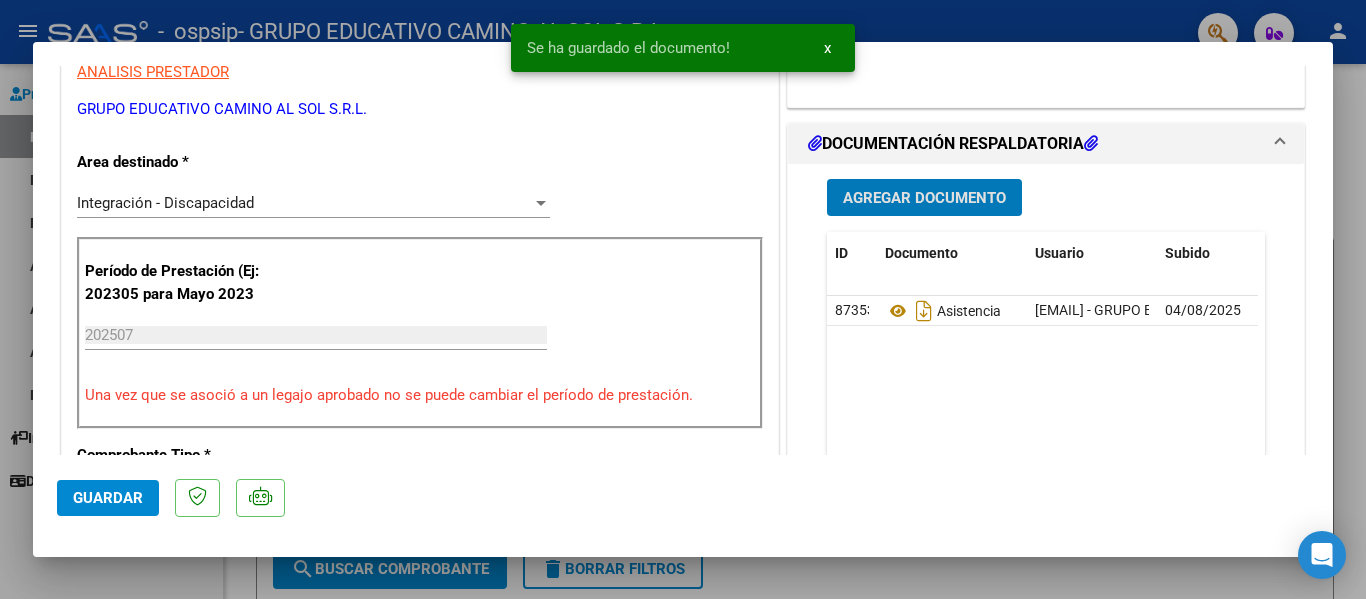 scroll, scrollTop: 300, scrollLeft: 0, axis: vertical 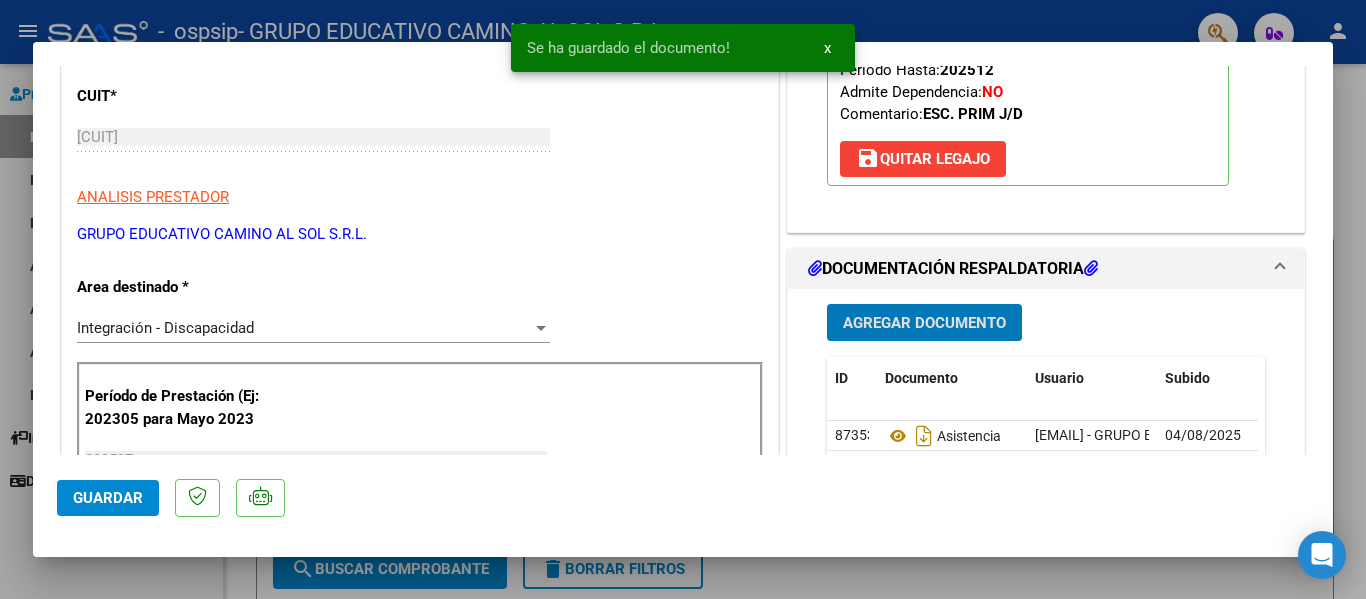 click on "Guardar" 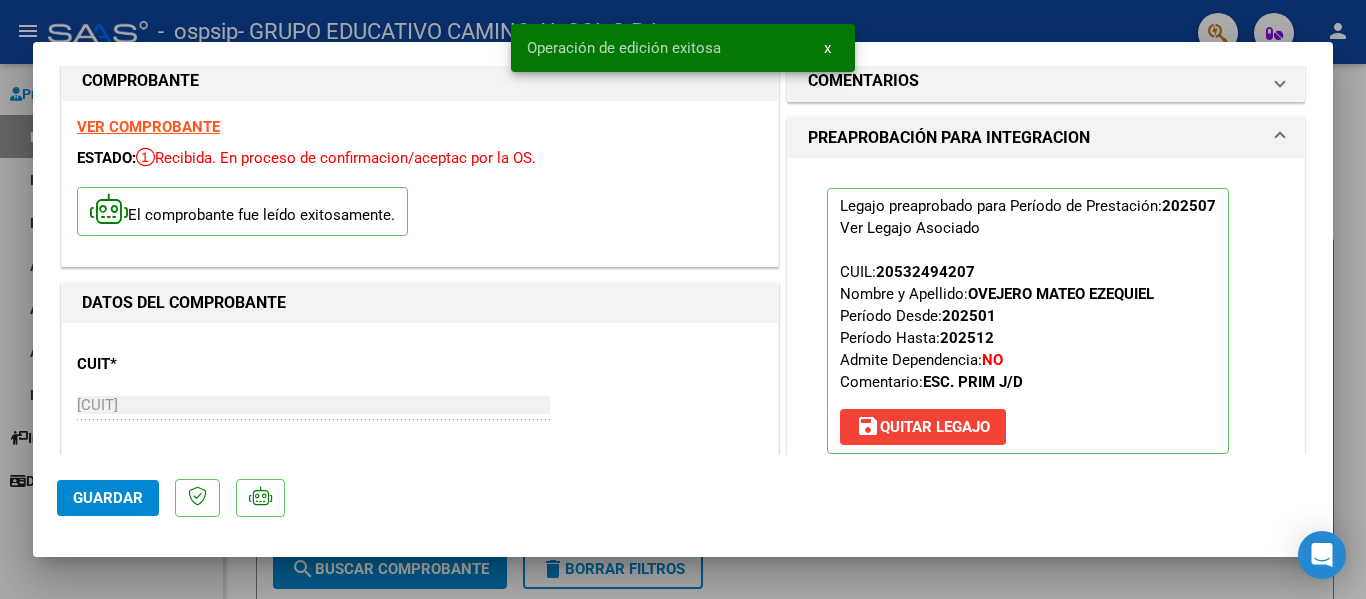 scroll, scrollTop: 0, scrollLeft: 0, axis: both 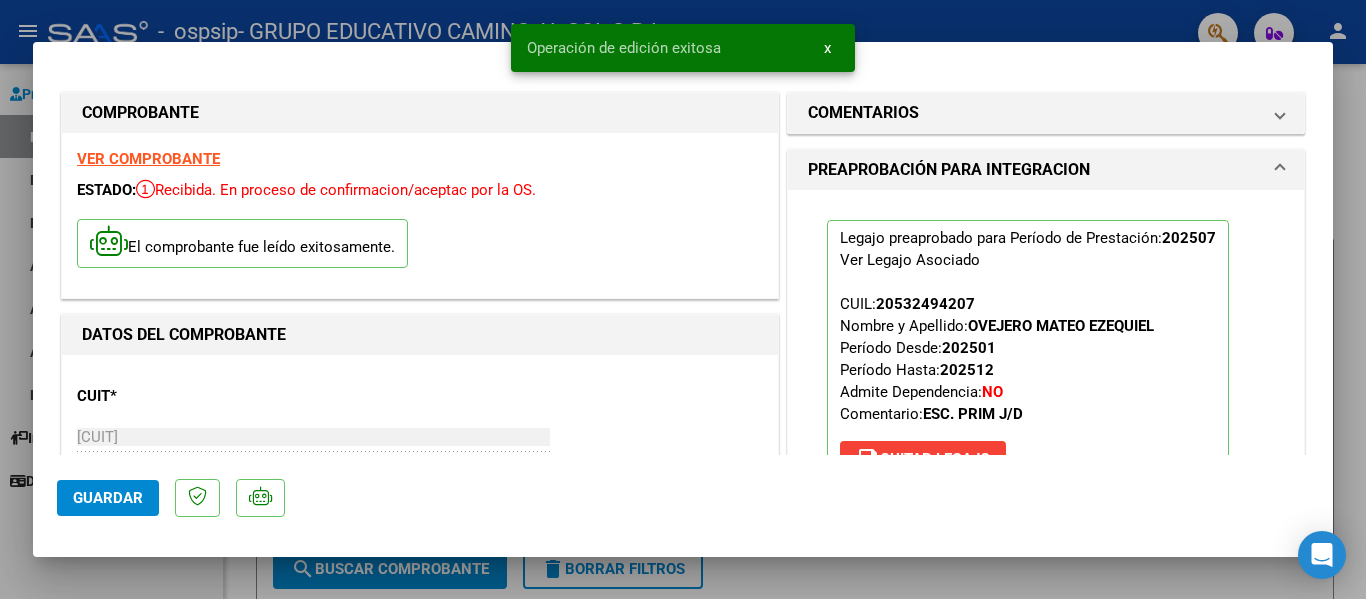 click at bounding box center [683, 299] 